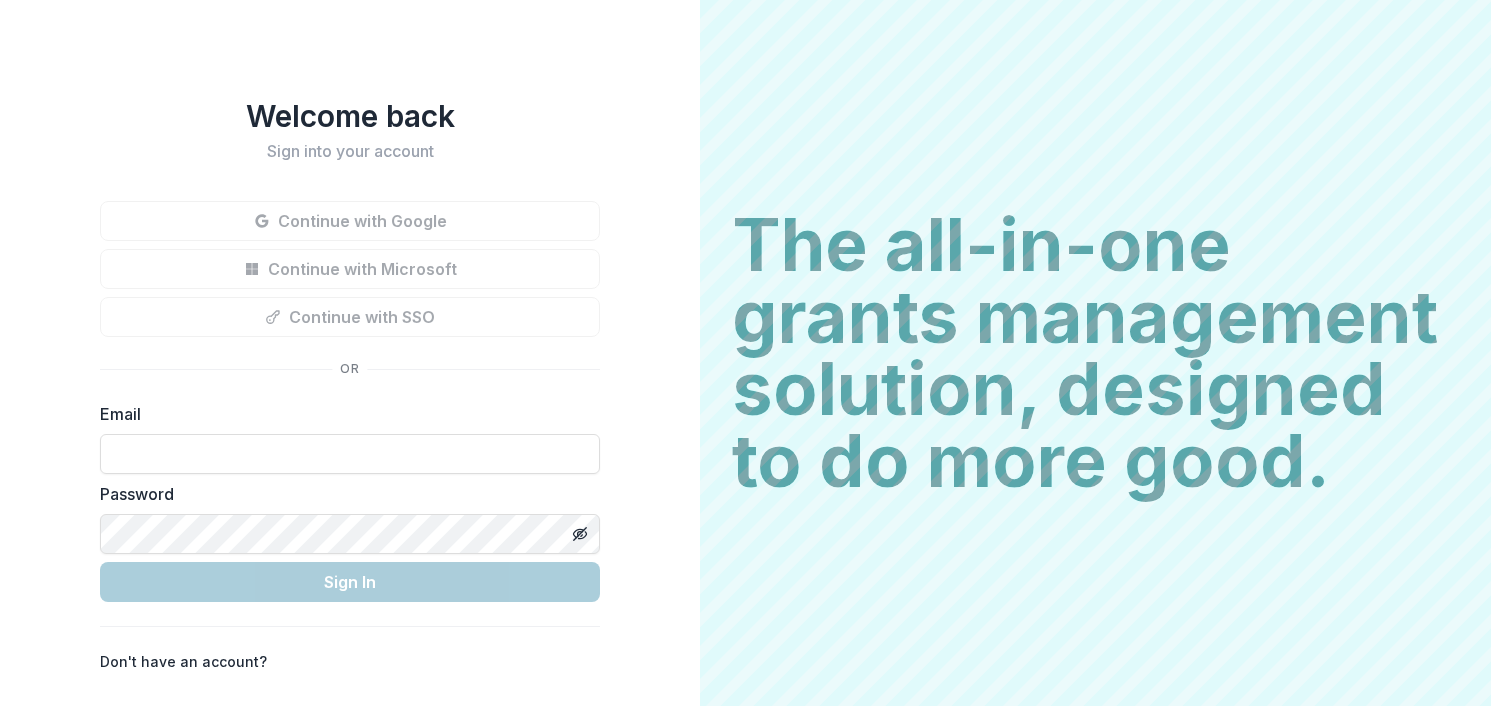 scroll, scrollTop: 0, scrollLeft: 0, axis: both 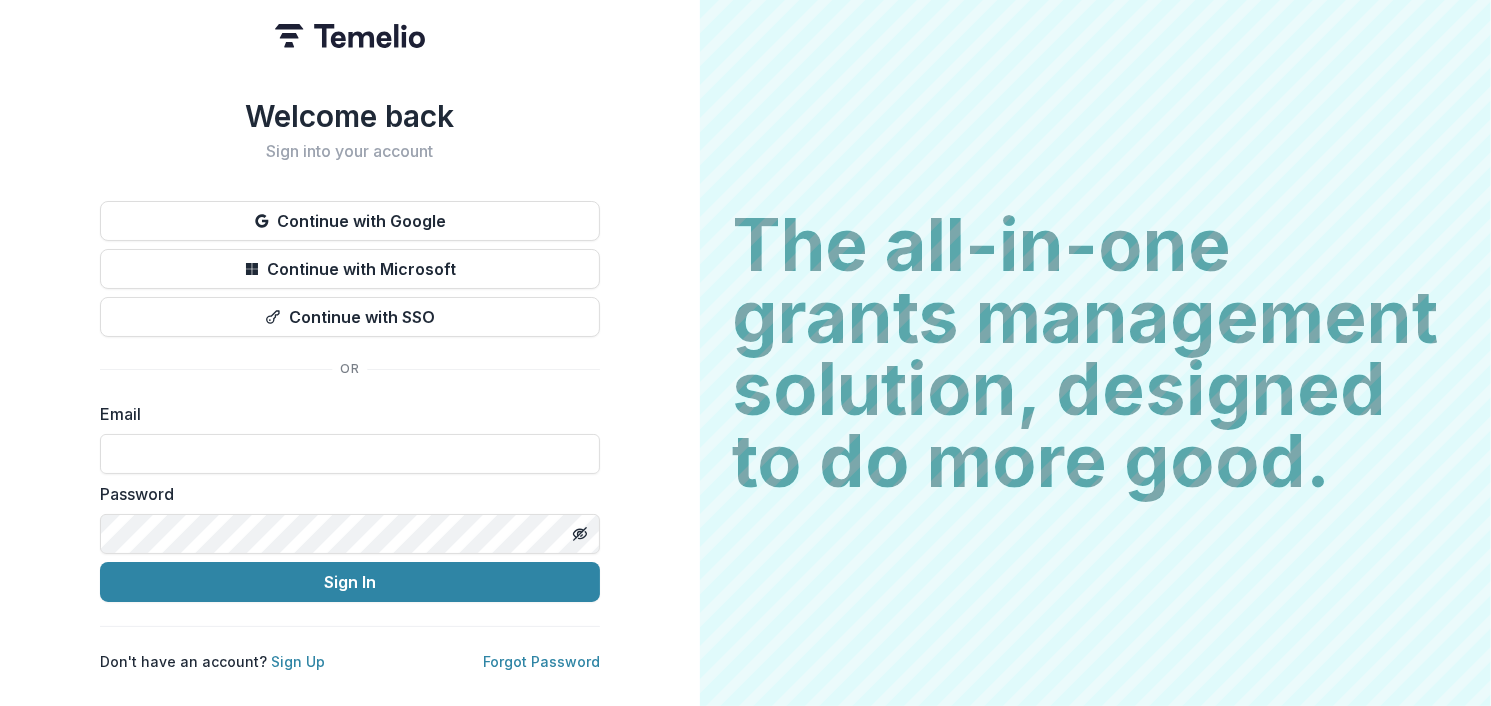 click on "Email" at bounding box center (350, 438) 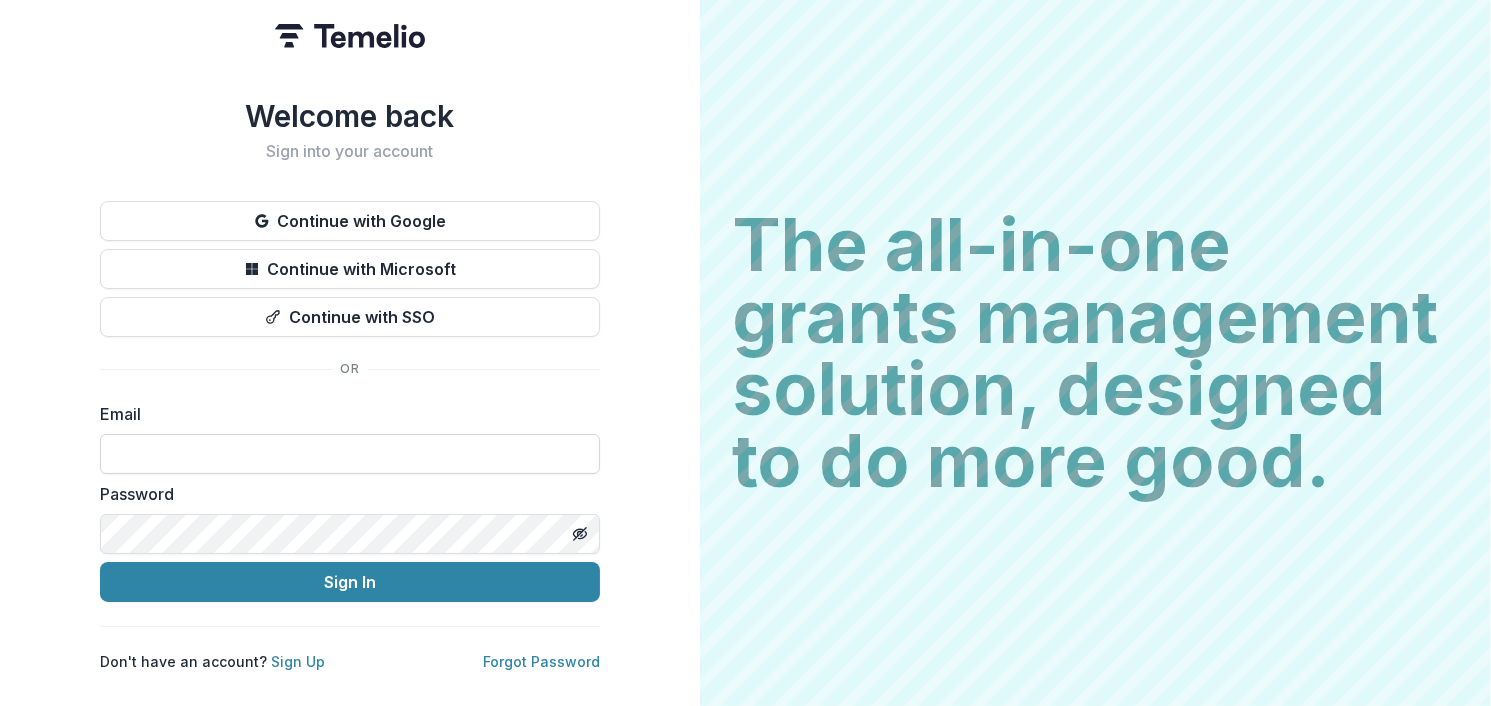 click at bounding box center [350, 454] 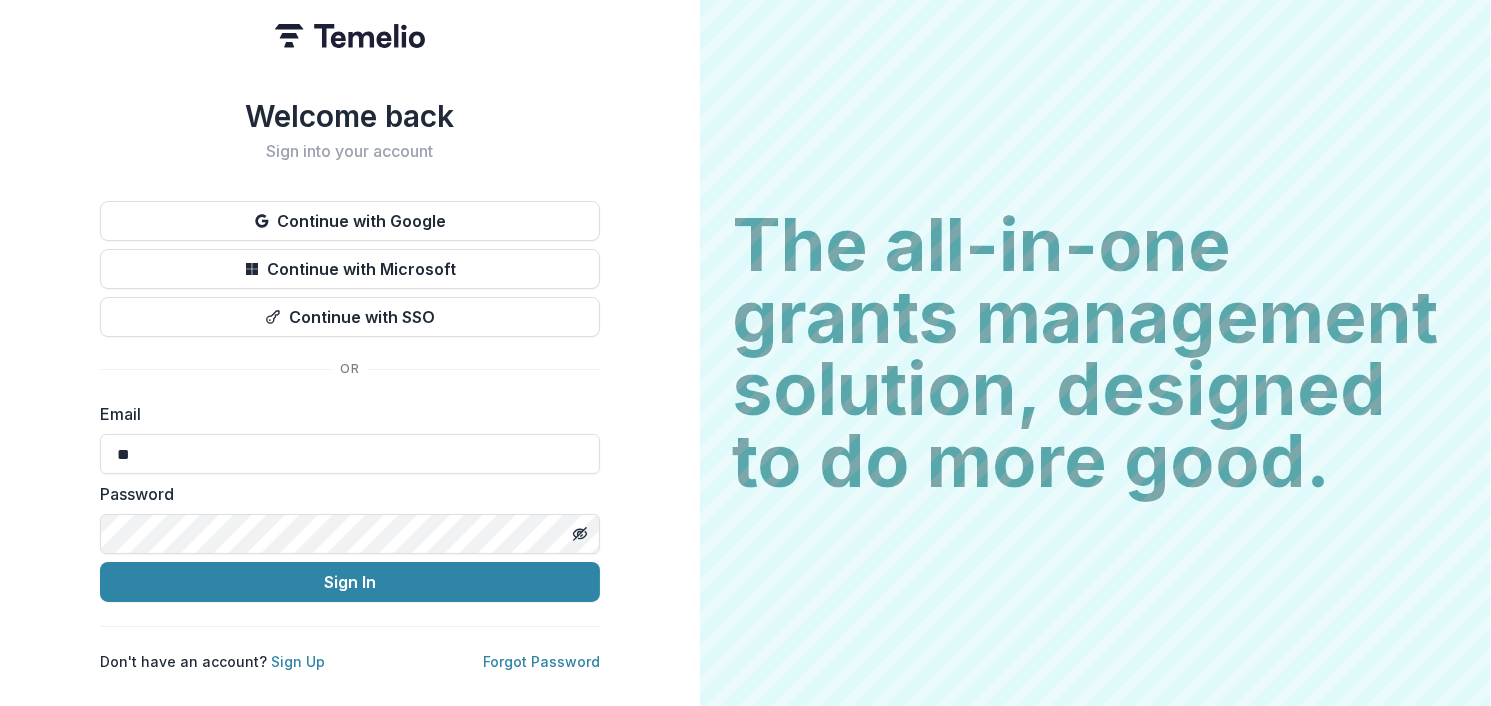 type on "**********" 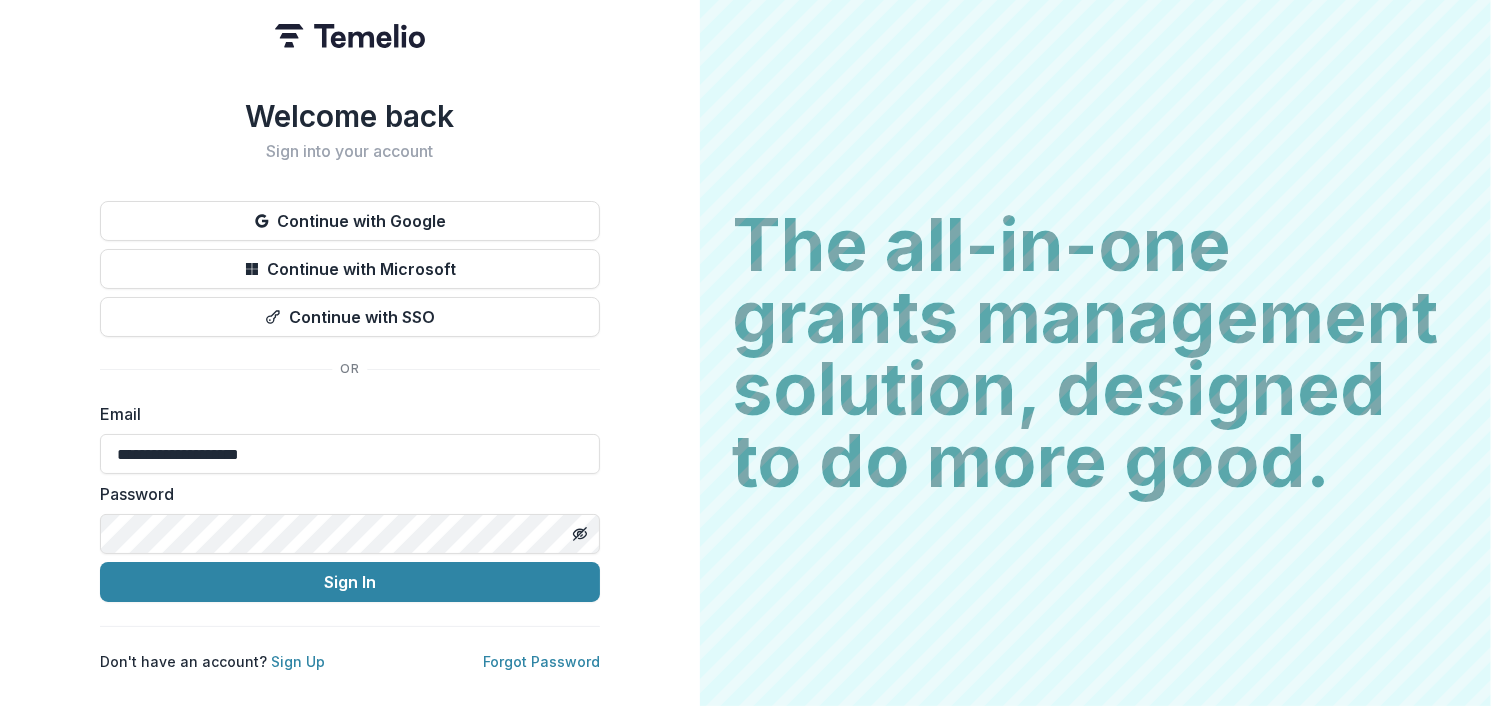 click on "Password" at bounding box center (350, 518) 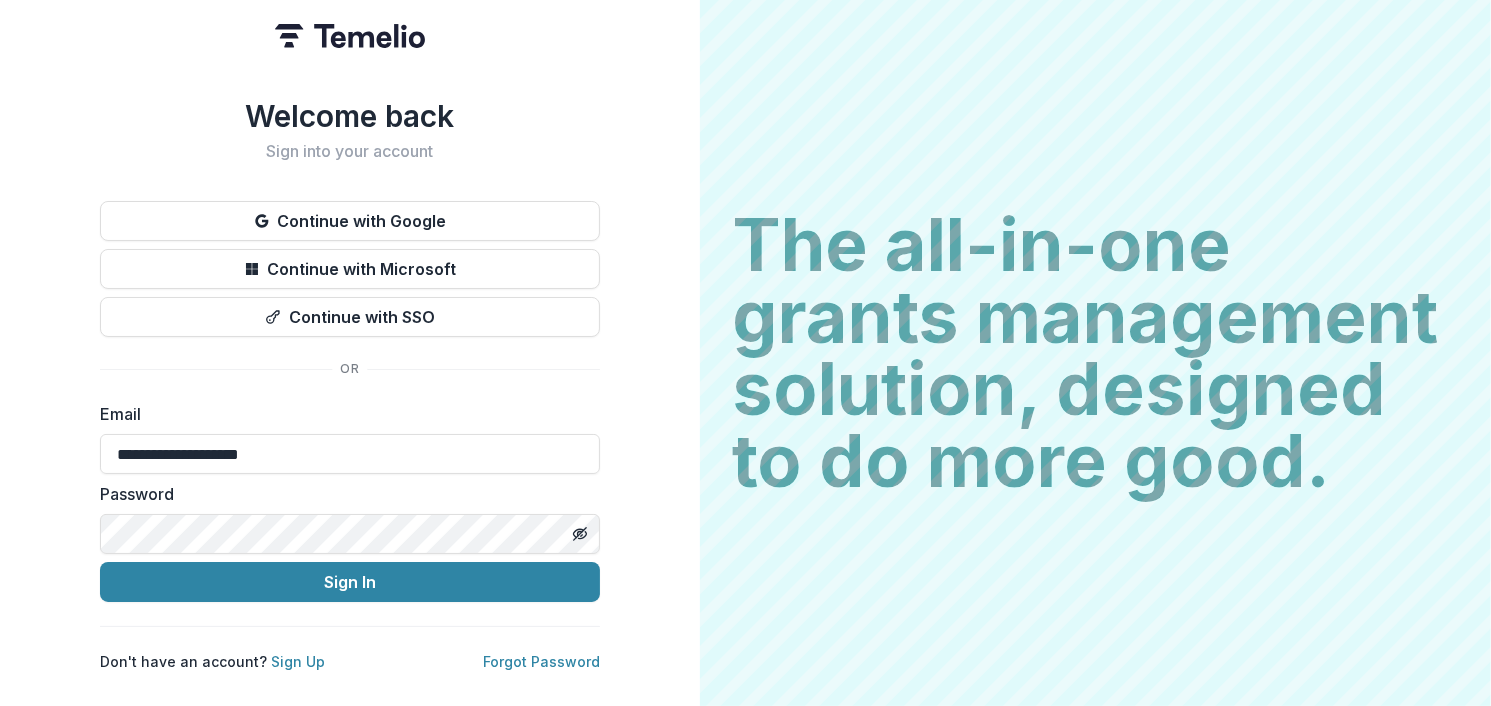 click on "Sign In" at bounding box center (350, 582) 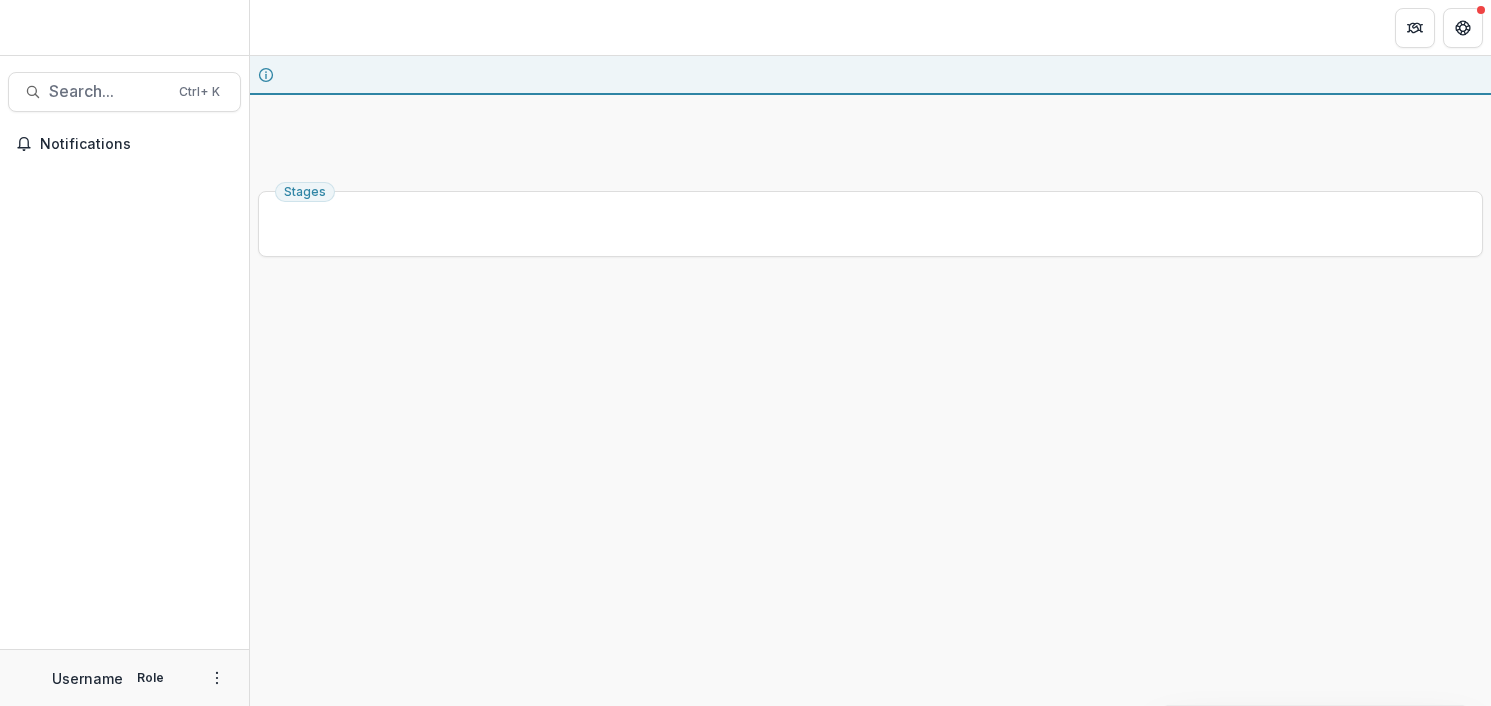 scroll, scrollTop: 0, scrollLeft: 0, axis: both 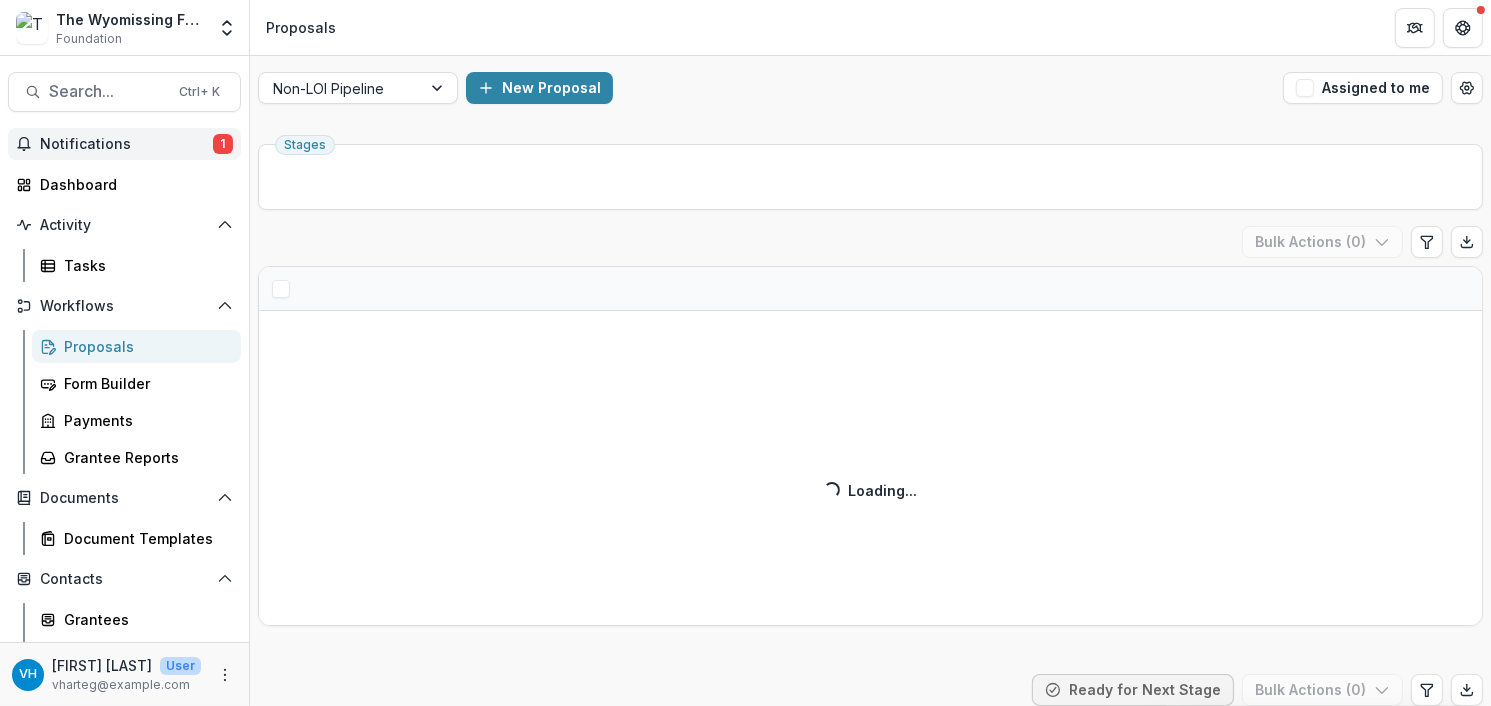 click on "Notifications" at bounding box center [126, 144] 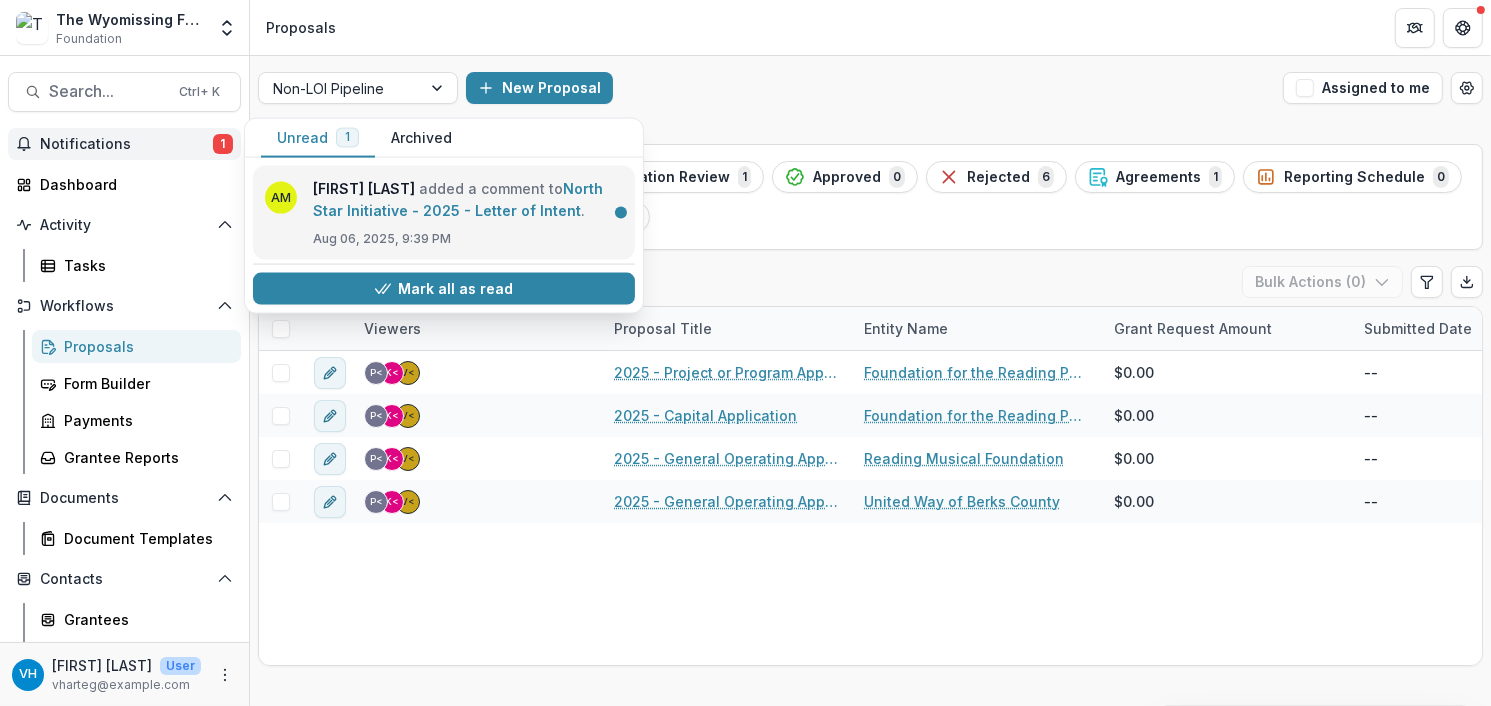 click on "North Star Initiative - 2025 - Letter of Intent" at bounding box center [458, 199] 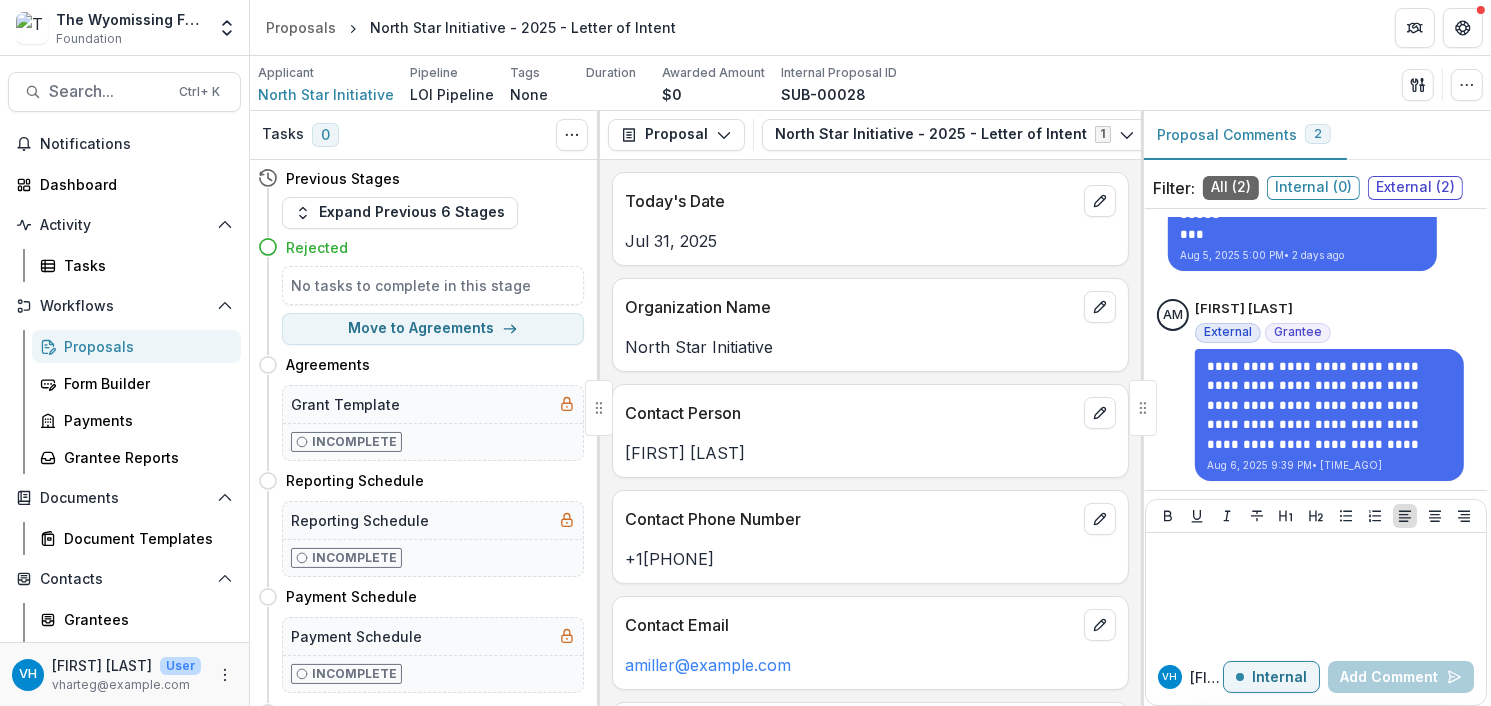 scroll, scrollTop: 585, scrollLeft: 0, axis: vertical 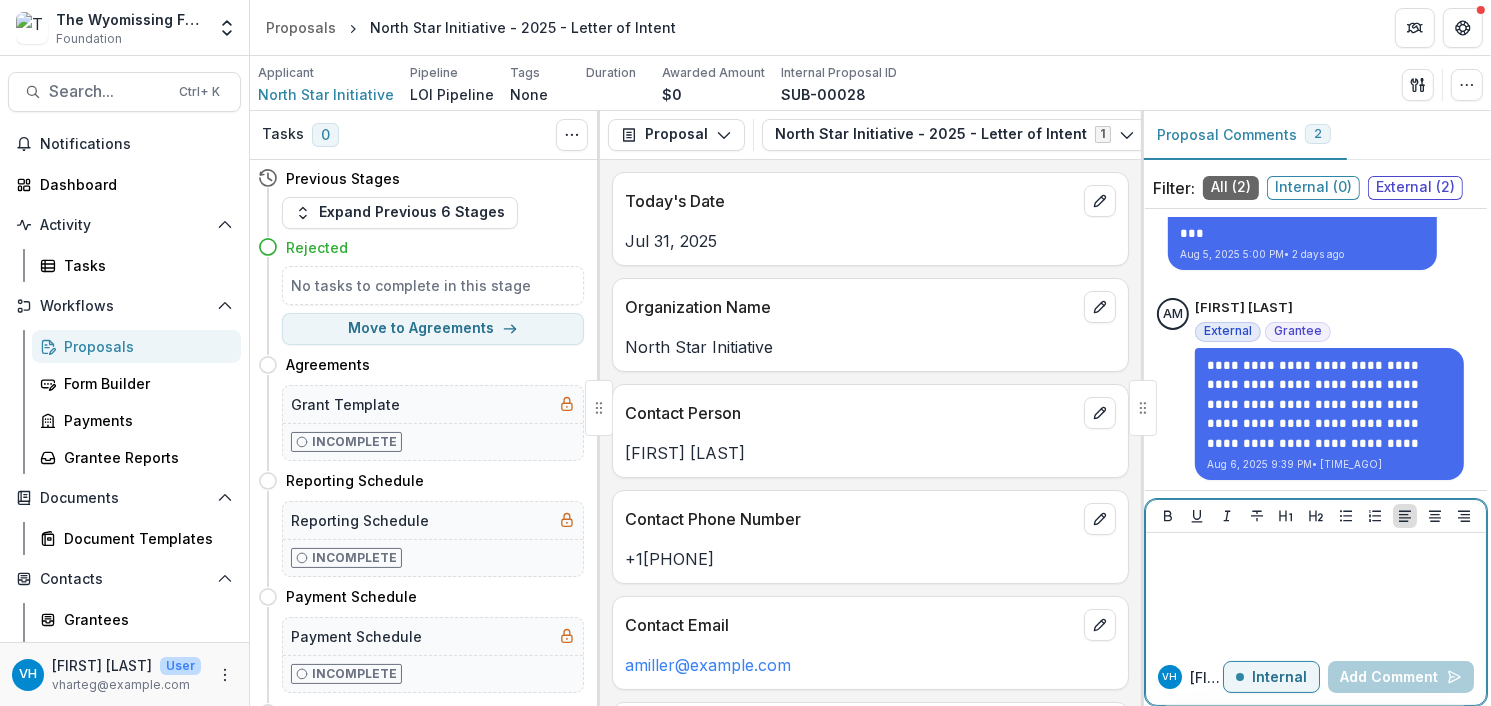 click on "Internal" at bounding box center (1279, 677) 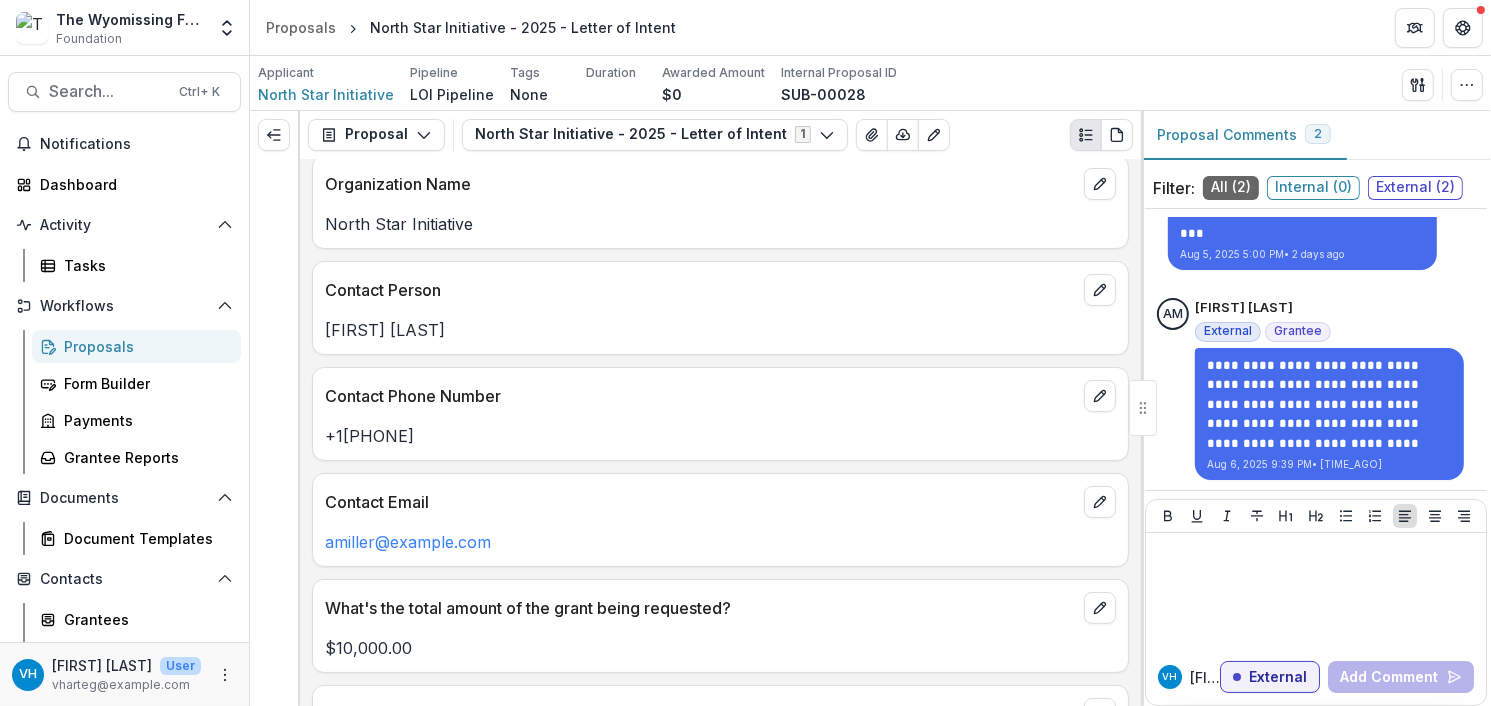 scroll, scrollTop: 0, scrollLeft: 0, axis: both 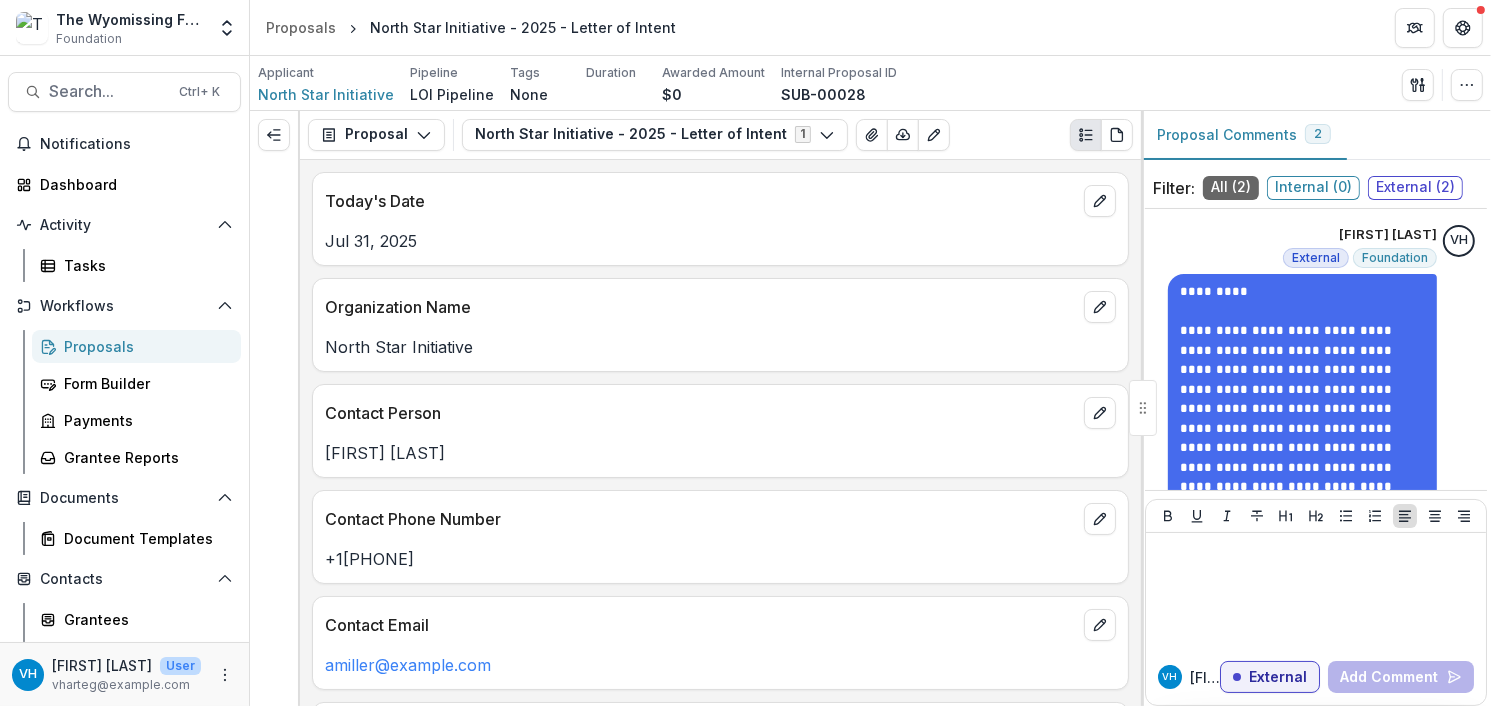 drag, startPoint x: 156, startPoint y: 363, endPoint x: 133, endPoint y: 351, distance: 25.942244 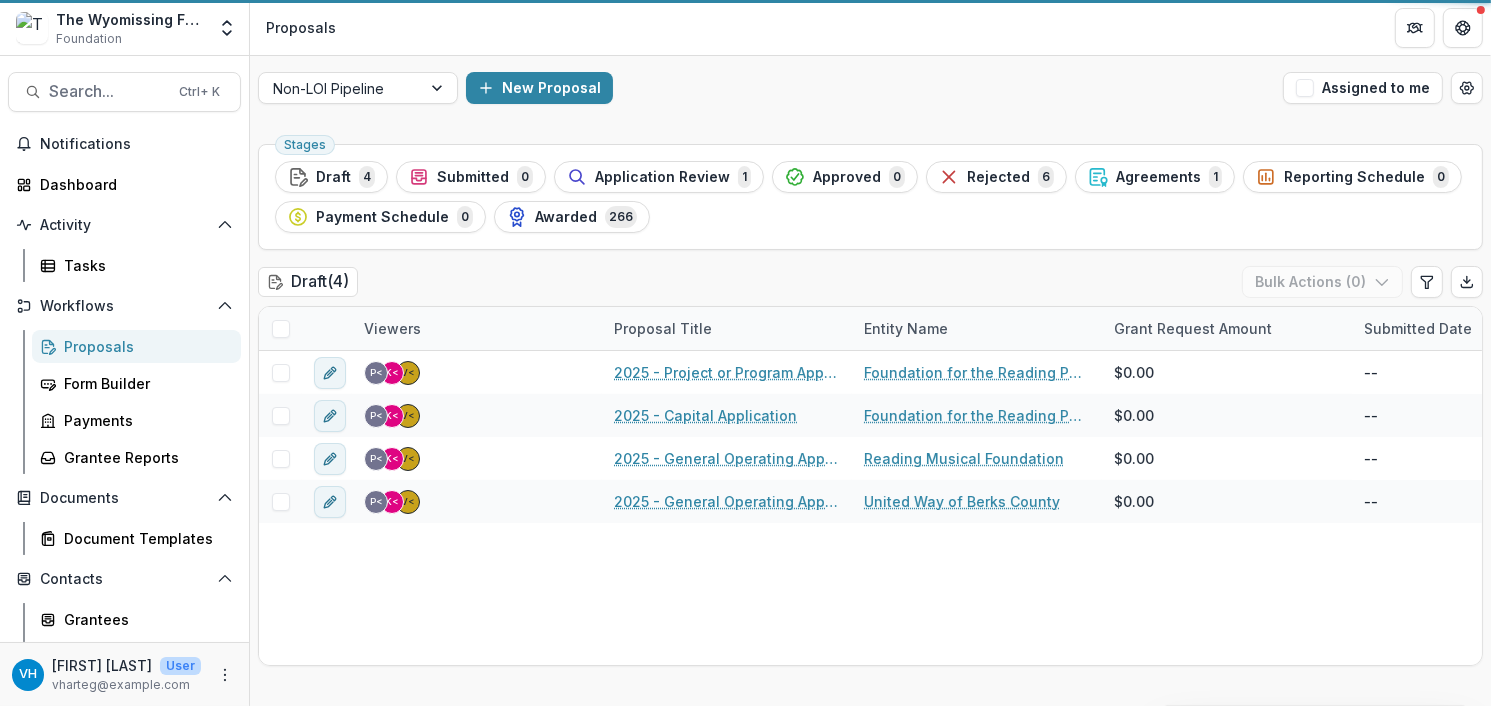 click on "Proposals" at bounding box center [144, 346] 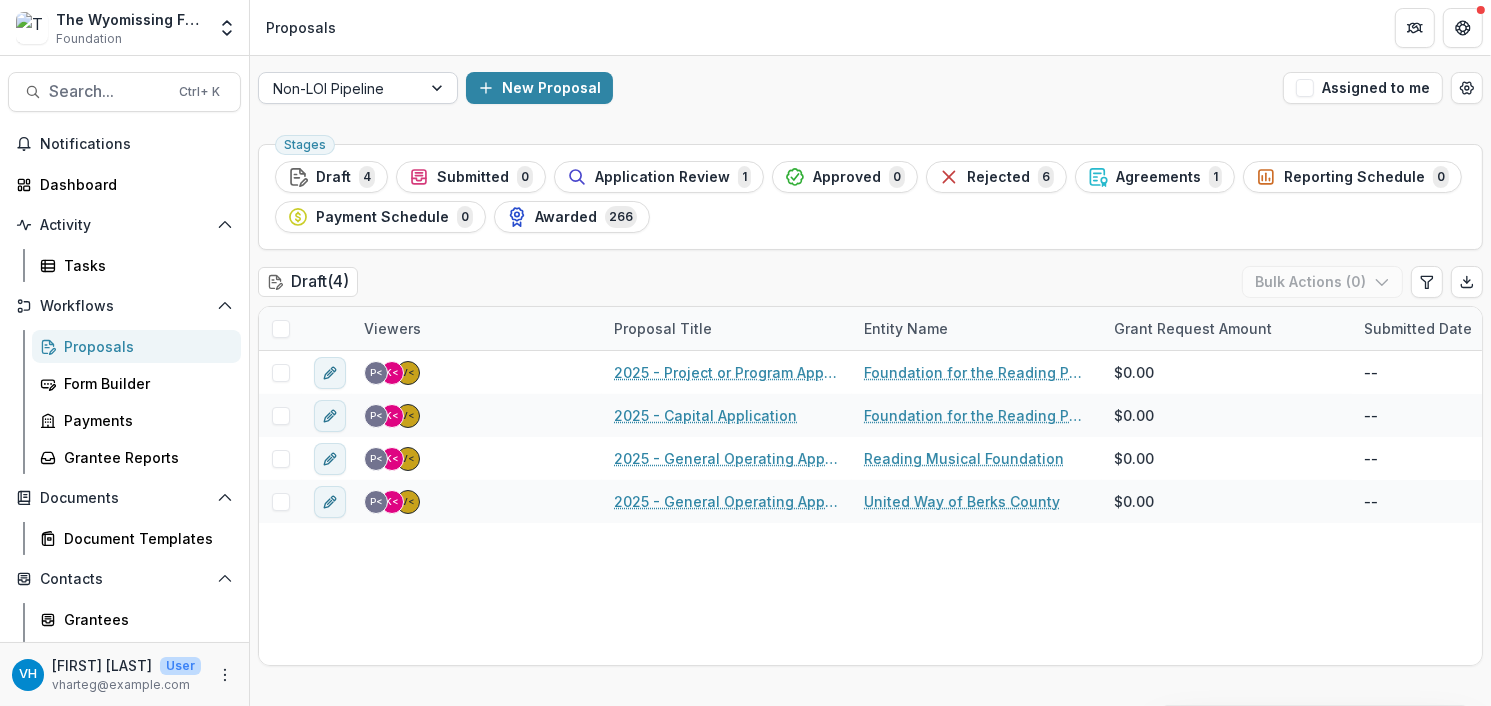 click on "Non-LOI Pipeline" at bounding box center [340, 88] 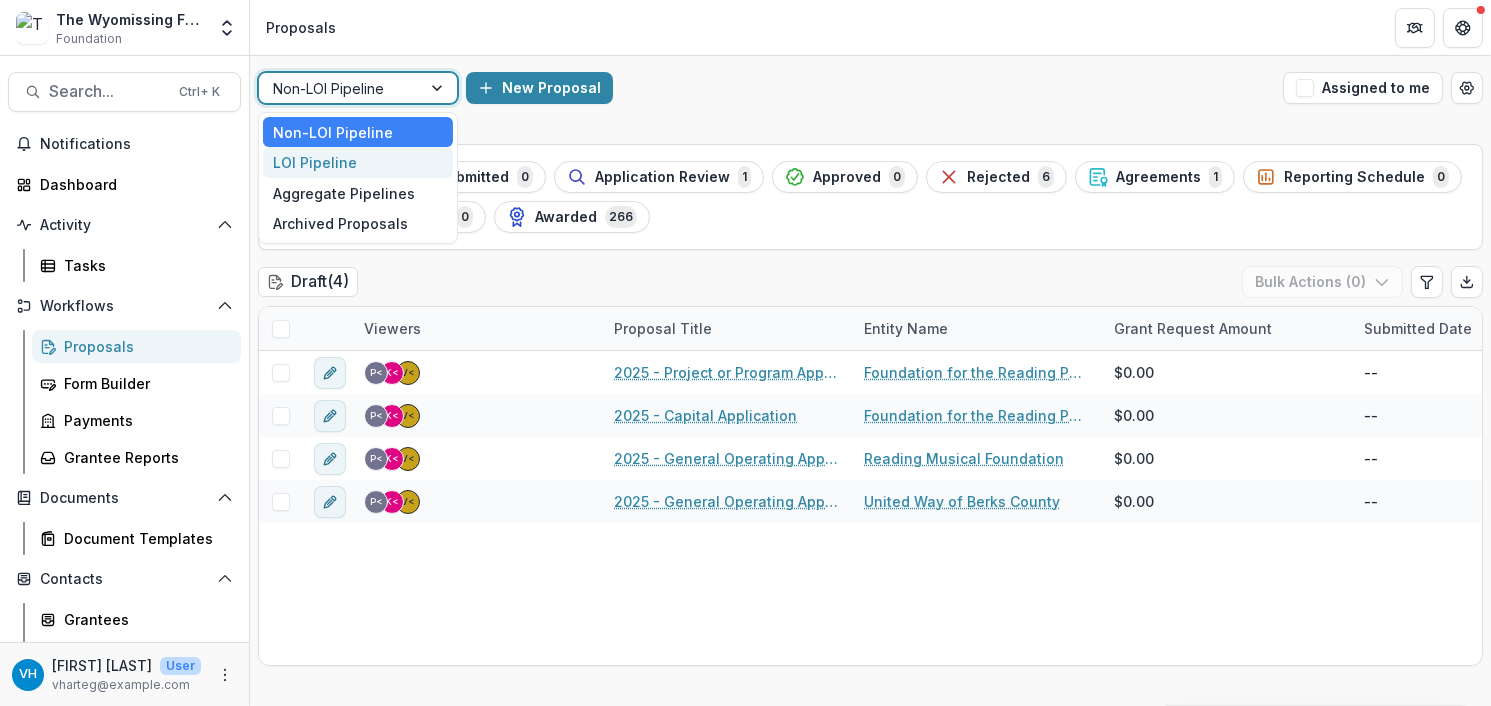 click on "LOI Pipeline" at bounding box center (358, 162) 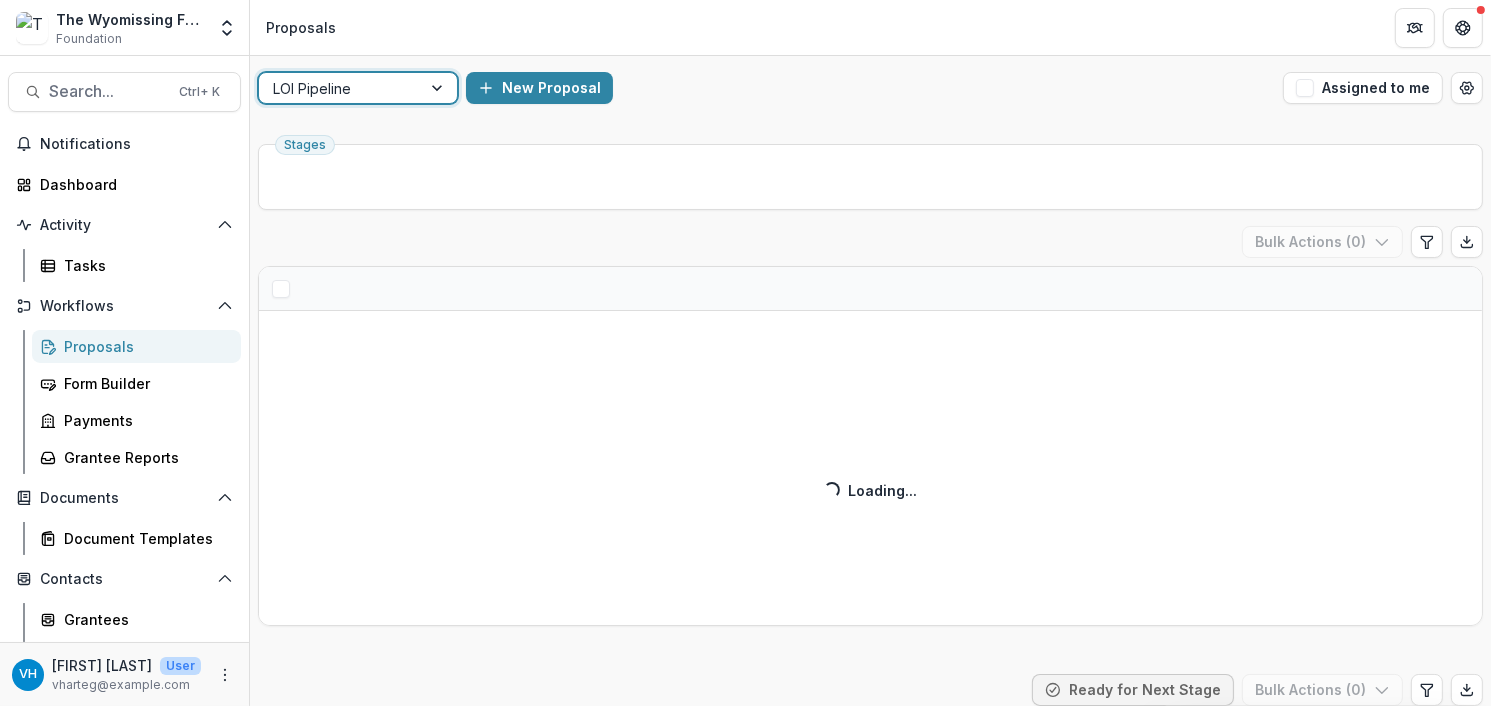 click on "Stages LOI Draft ( ) Bulk Actions ( 0 ) Loading... Loading... LOI Submitted ( ) Ready for Next Stage Bulk Actions ( 0 ) Loading... Loading... Draft ( ) Bulk Actions ( 0 ) Loading... Loading... Submitted ( ) Ready for Next Stage Bulk Actions ( 0 ) Loading... Loading... Application Review ( ) Ready for Next Stage Bulk Actions ( 0 ) Loading... Loading... Approved ( ) Ready for Next Stage Bulk Actions ( 0 ) Loading... Loading... Rejected ( ) Bulk Actions ( 0 ) Loading... Loading... Agreements ( ) Ready for Next Stage Bulk Actions ( 0 ) Loading... Loading... Reporting Schedule ( ) Ready for Next Stage Bulk Actions ( 0 ) Loading... Loading... Payment Schedule ( ) Ready for Next Stage Bulk Actions ( 0 ) Loading... Loading... Awarded ( ) Ready for Next Stage Bulk Actions ( 0 ) Loading... Loading..." at bounding box center [870, 2625] 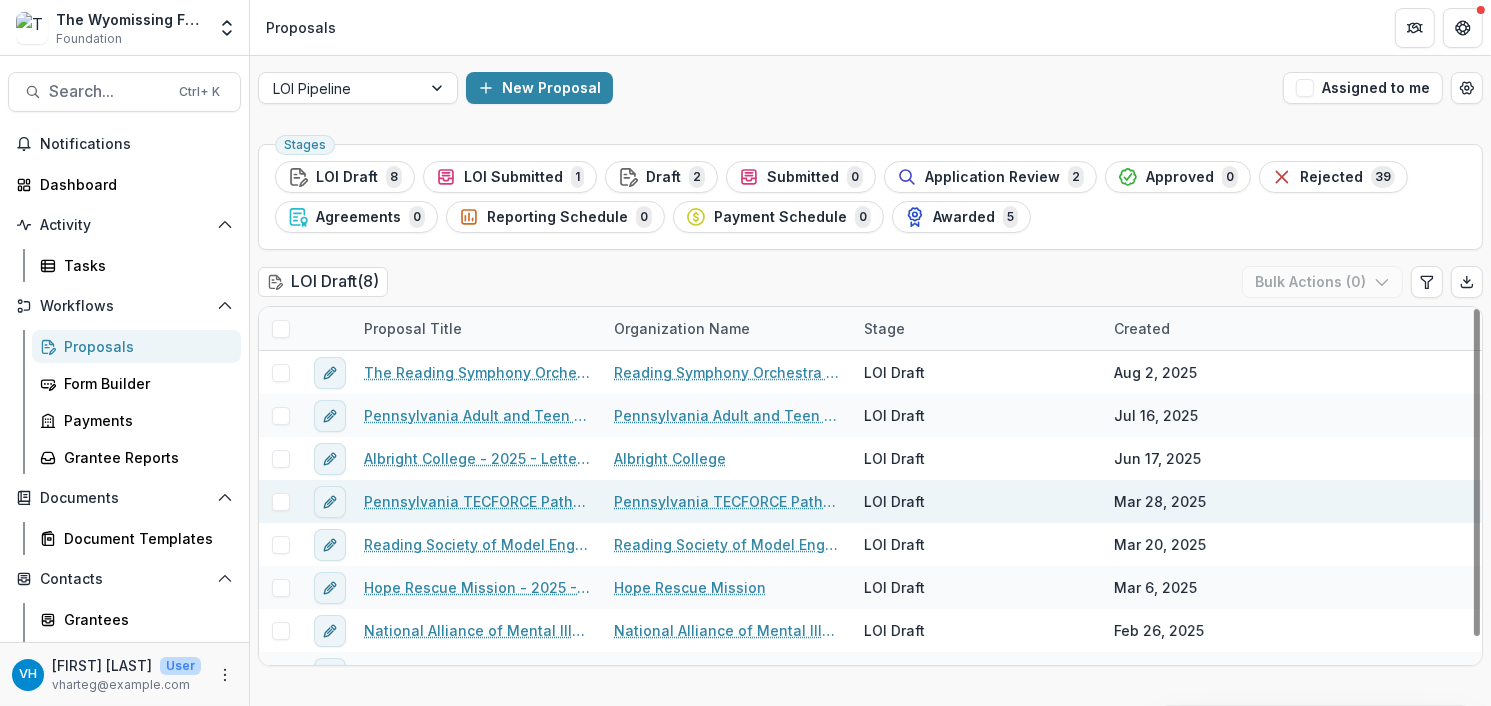 scroll, scrollTop: 29, scrollLeft: 0, axis: vertical 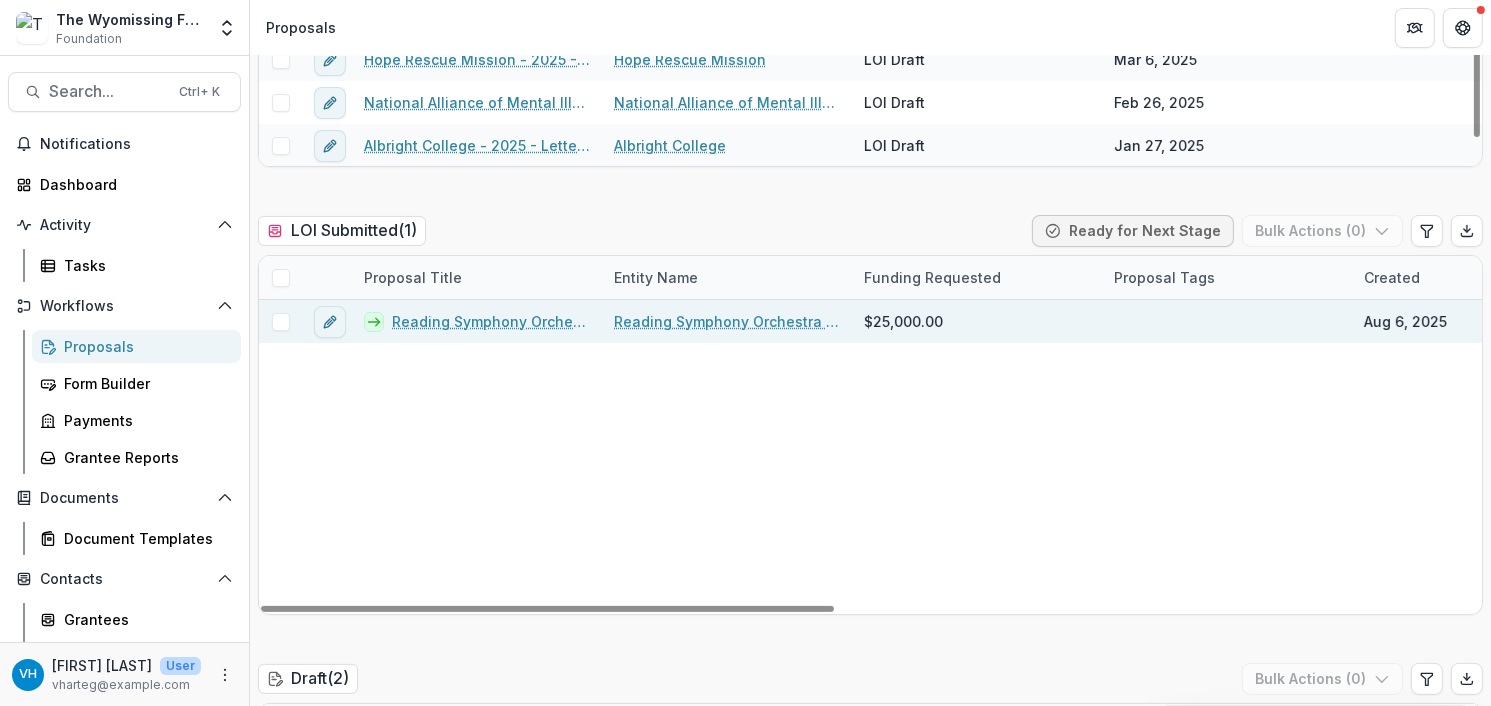 click on "Reading Symphony Orchestra Association - 2025 - Letter of Intent" at bounding box center (491, 321) 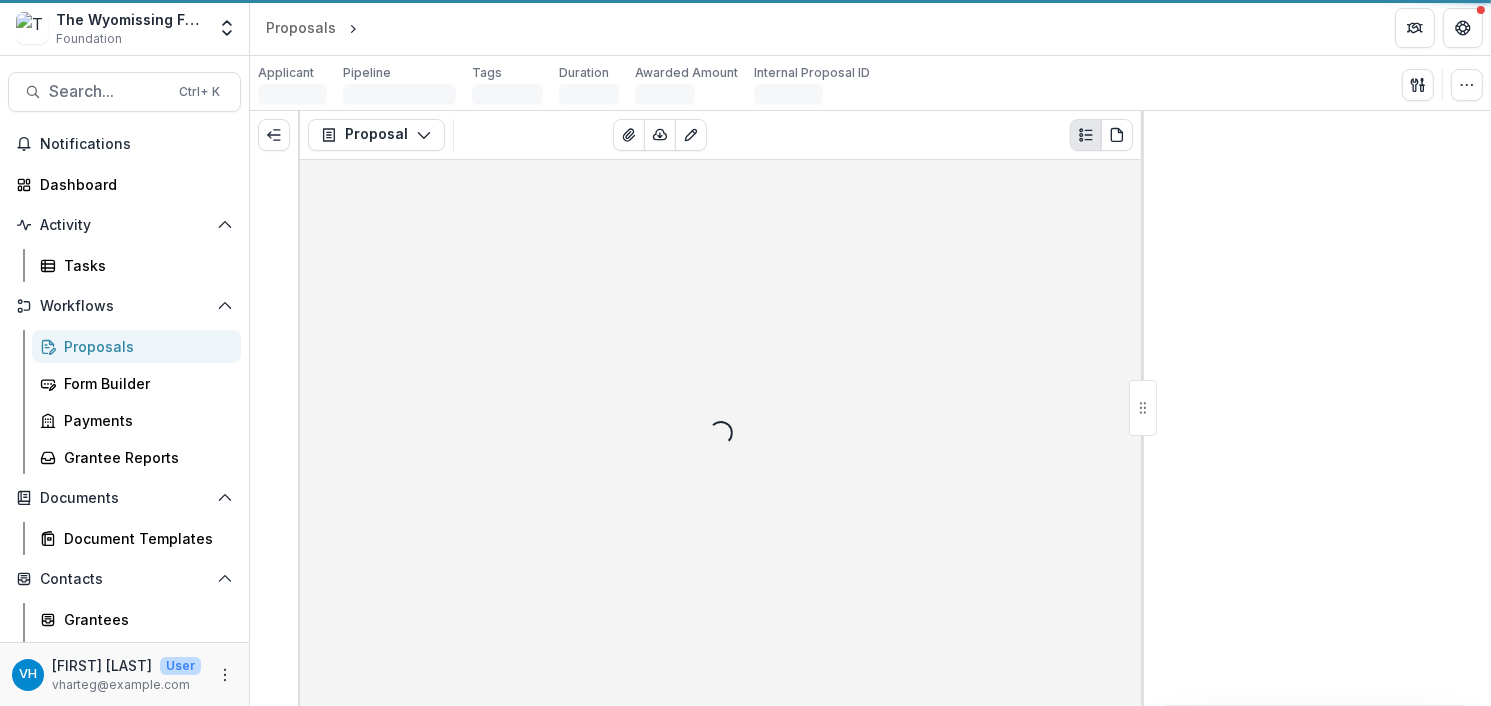 scroll, scrollTop: 0, scrollLeft: 0, axis: both 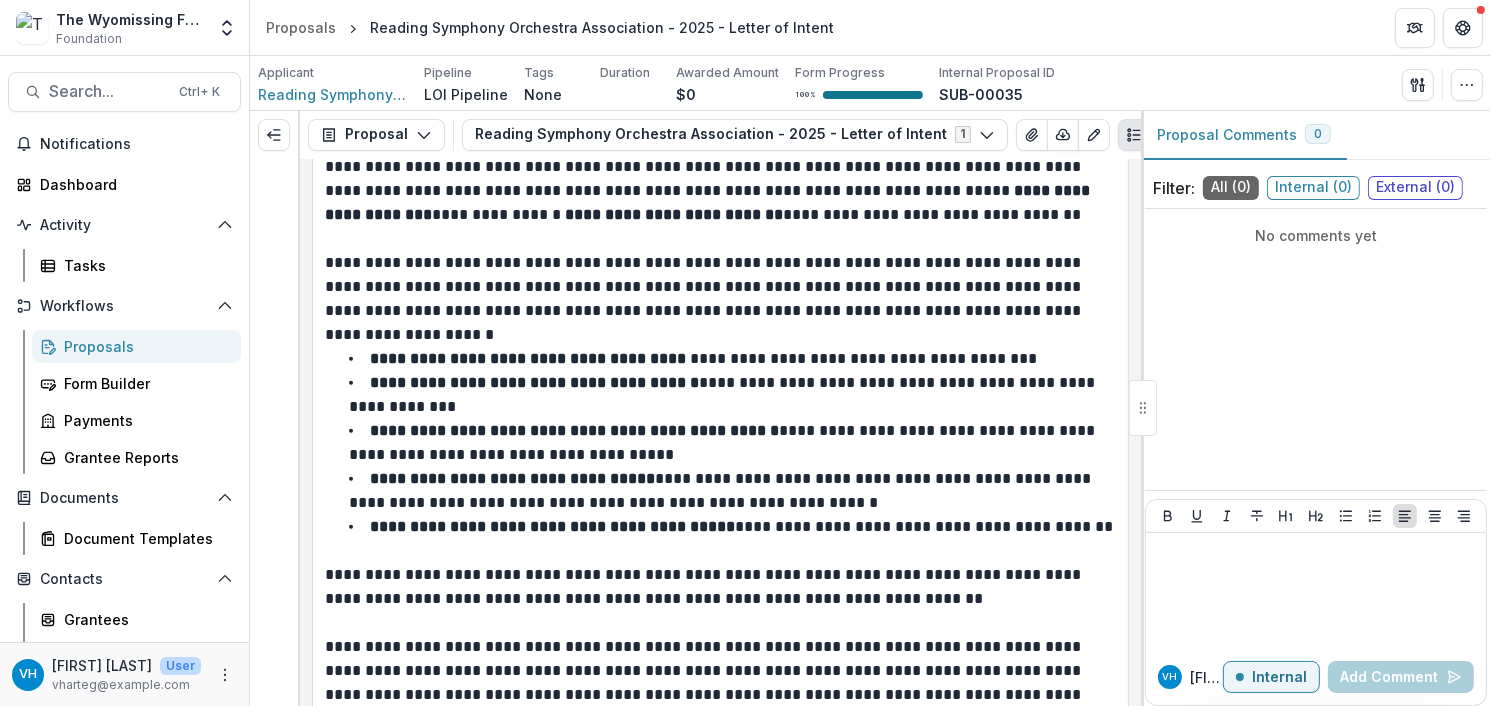 click on "**********" at bounding box center (718, 683) 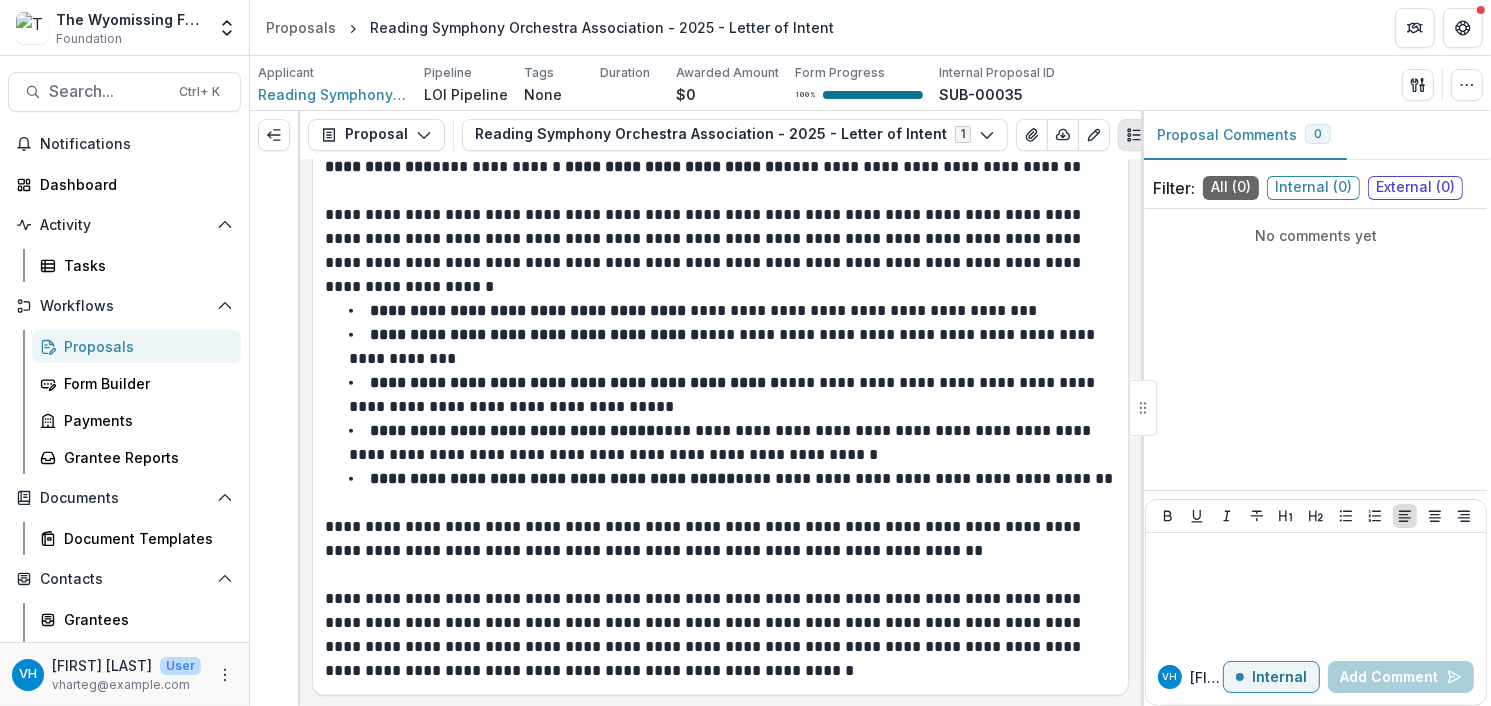 scroll, scrollTop: 1244, scrollLeft: 0, axis: vertical 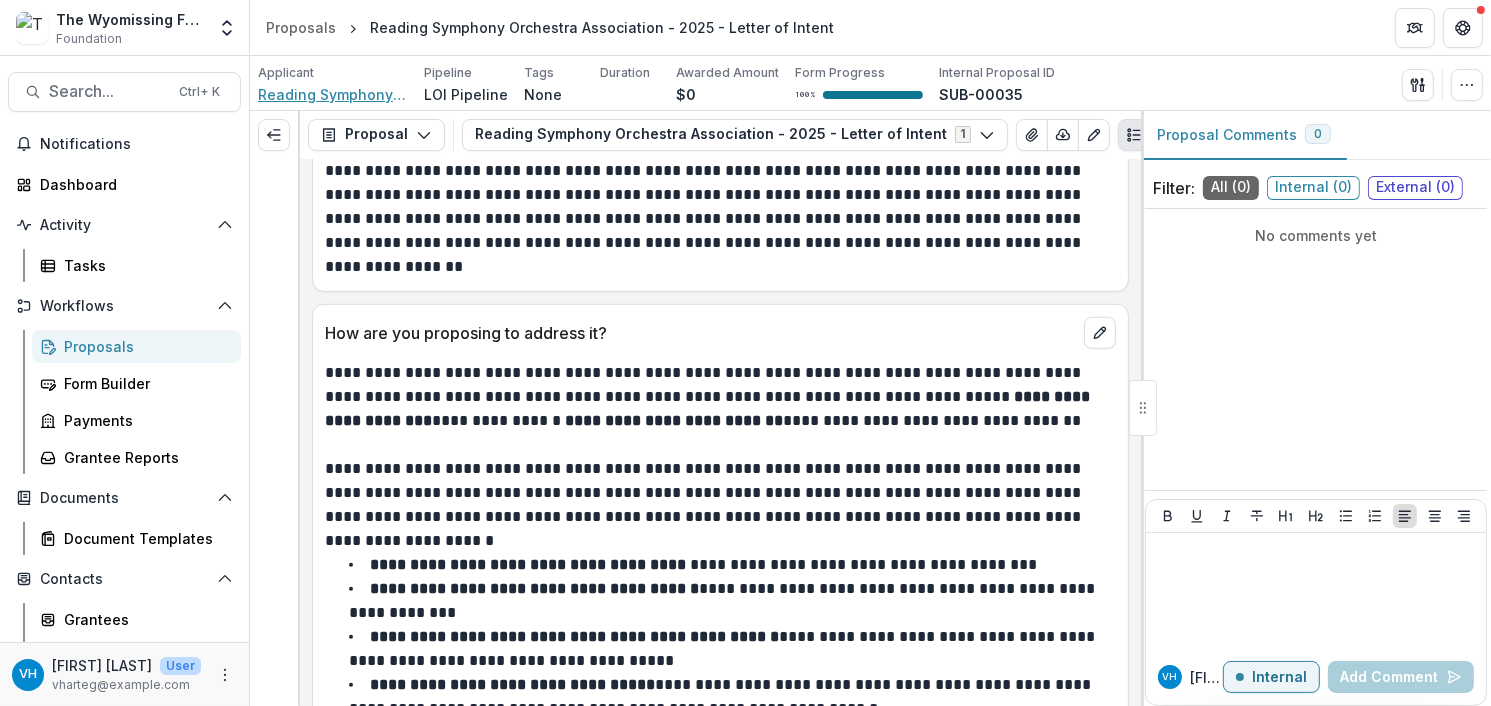 click on "Reading Symphony Orchestra Association" at bounding box center (333, 94) 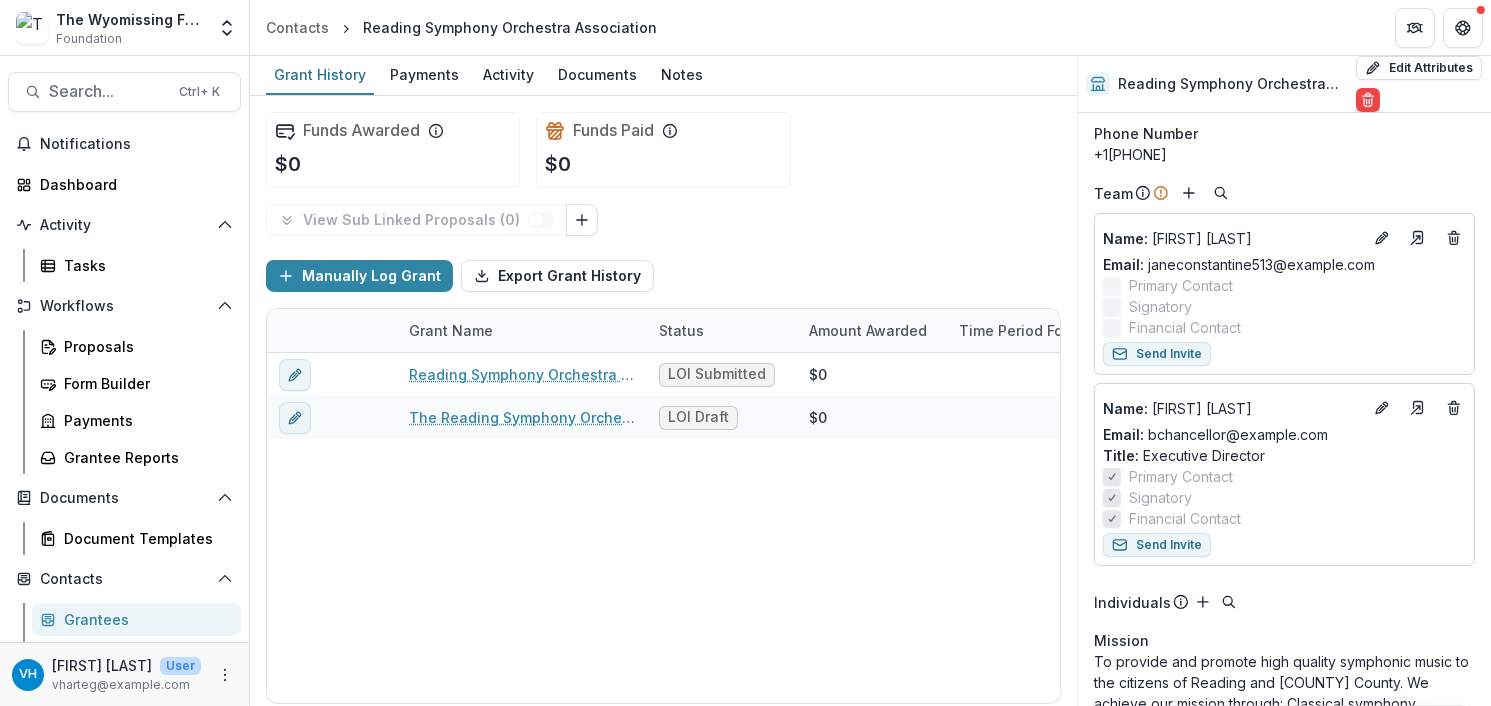 scroll, scrollTop: 106, scrollLeft: 0, axis: vertical 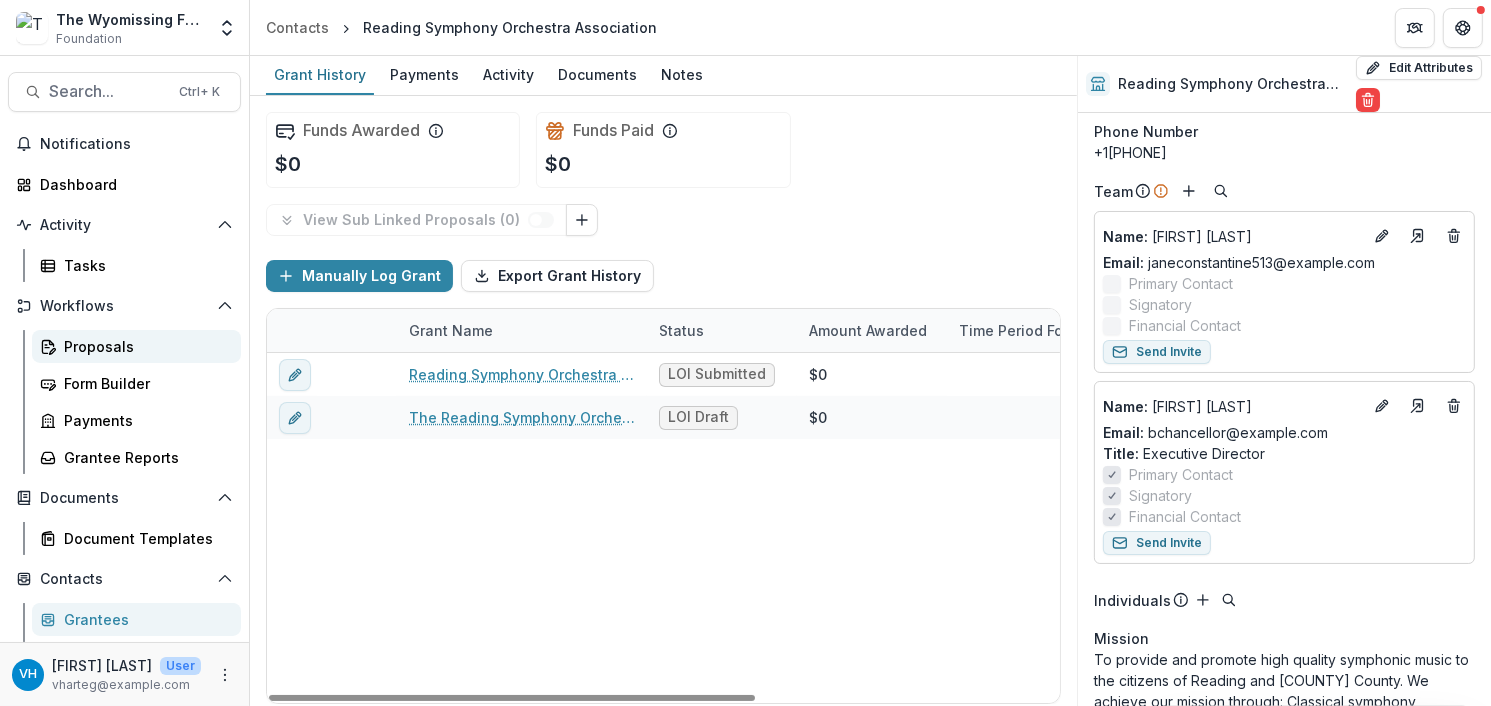 click on "Proposals" at bounding box center (136, 346) 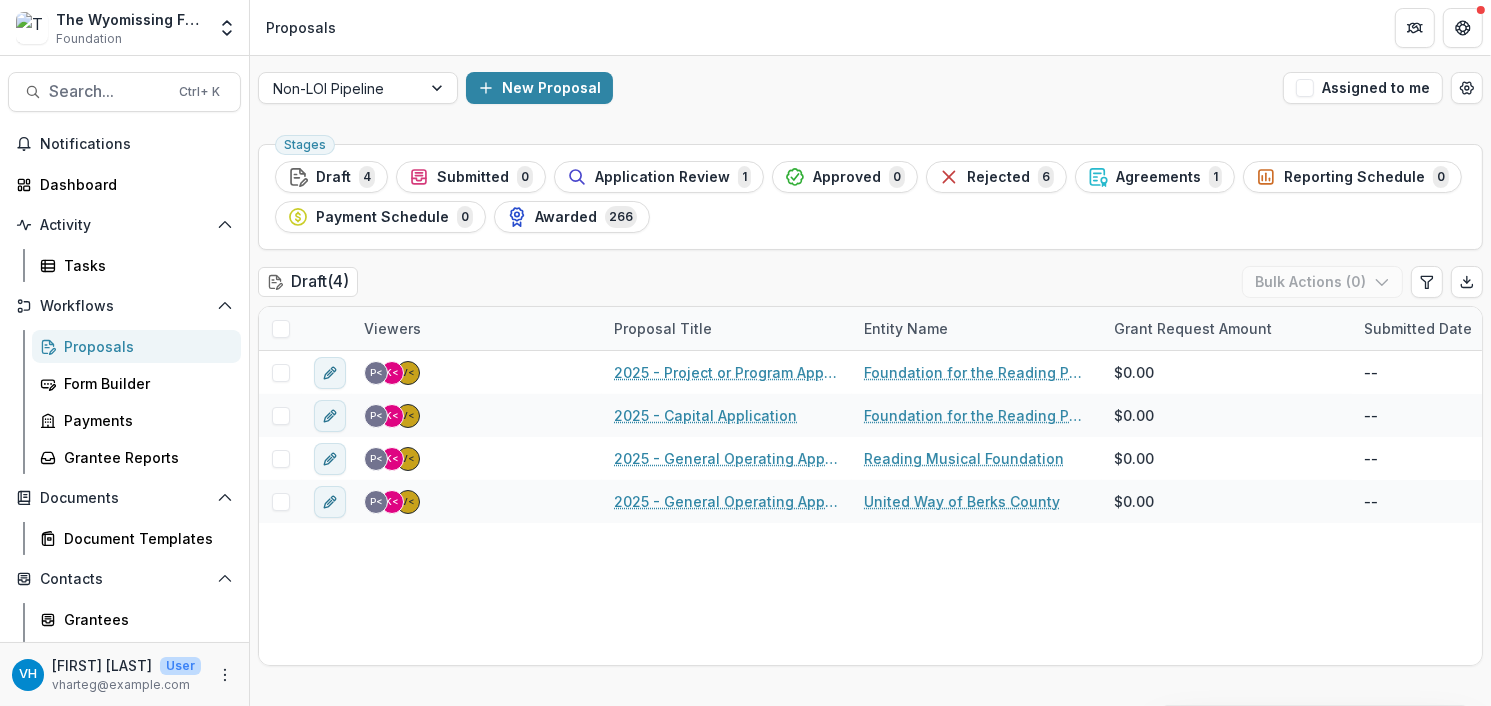 click on "Proposals" at bounding box center (144, 346) 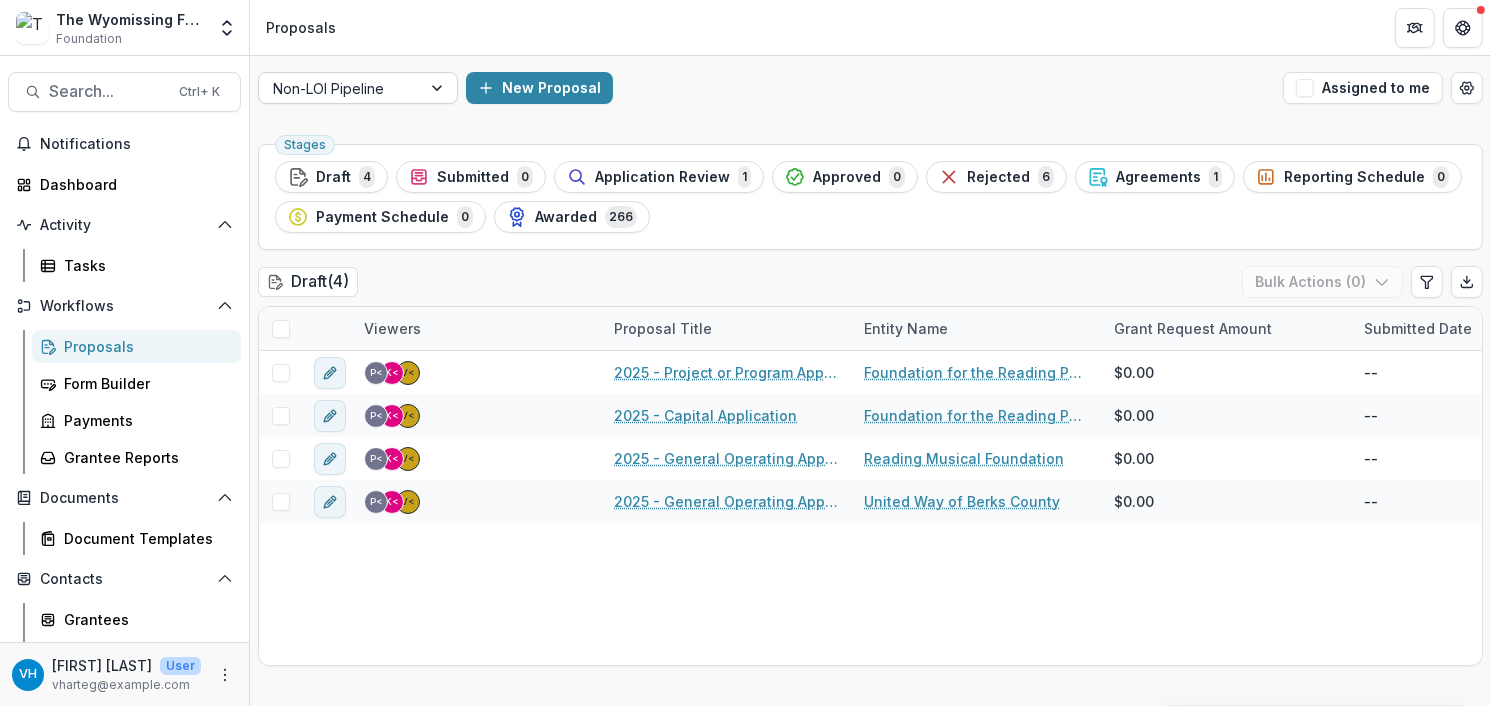 click at bounding box center [340, 88] 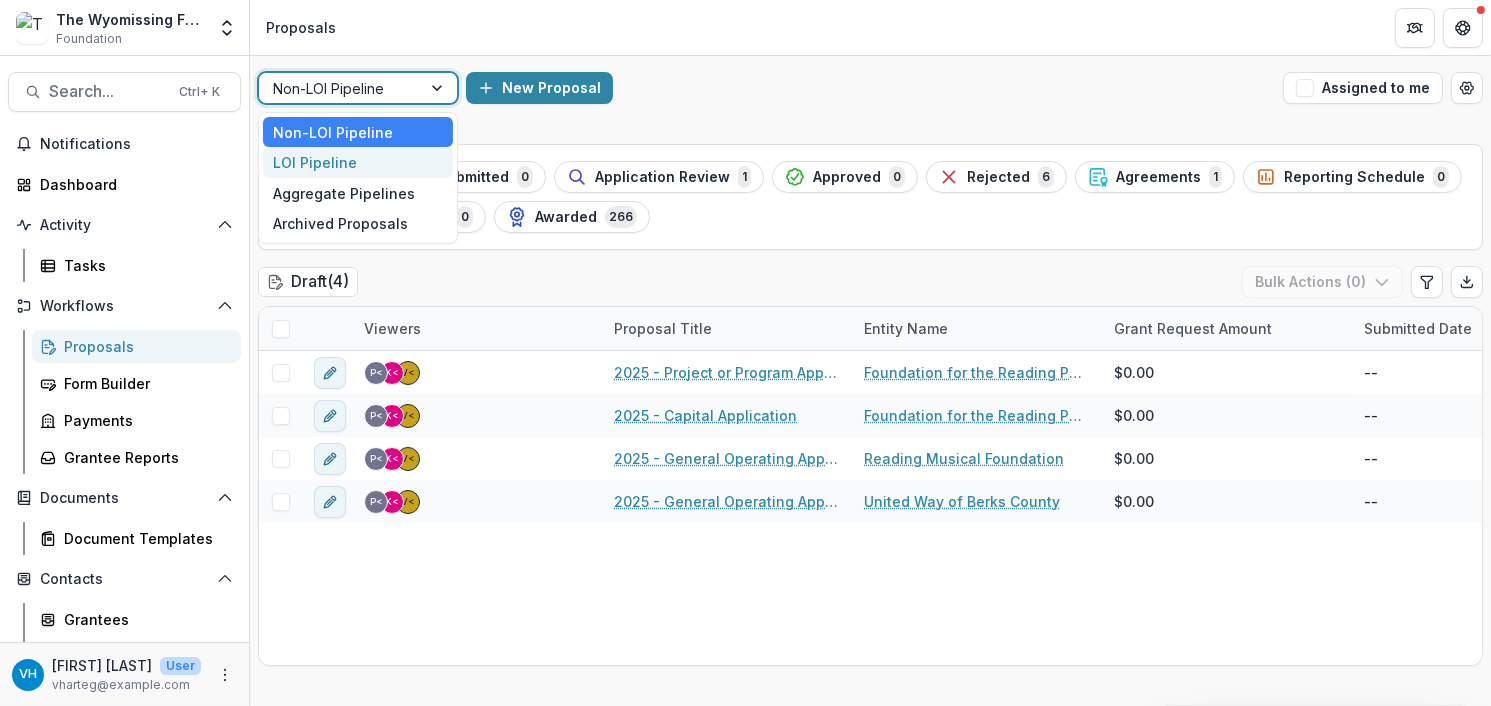 click on "LOI Pipeline" at bounding box center (358, 162) 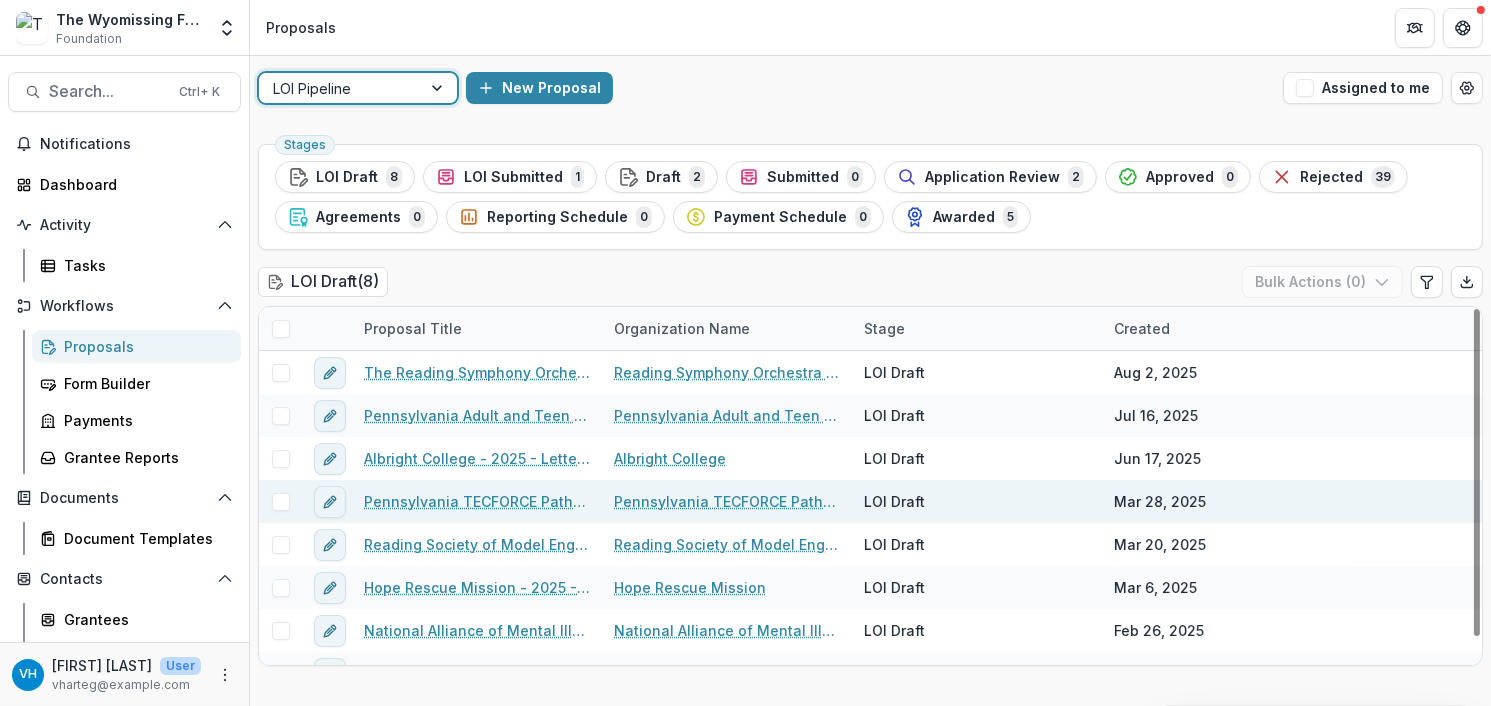 scroll, scrollTop: 29, scrollLeft: 0, axis: vertical 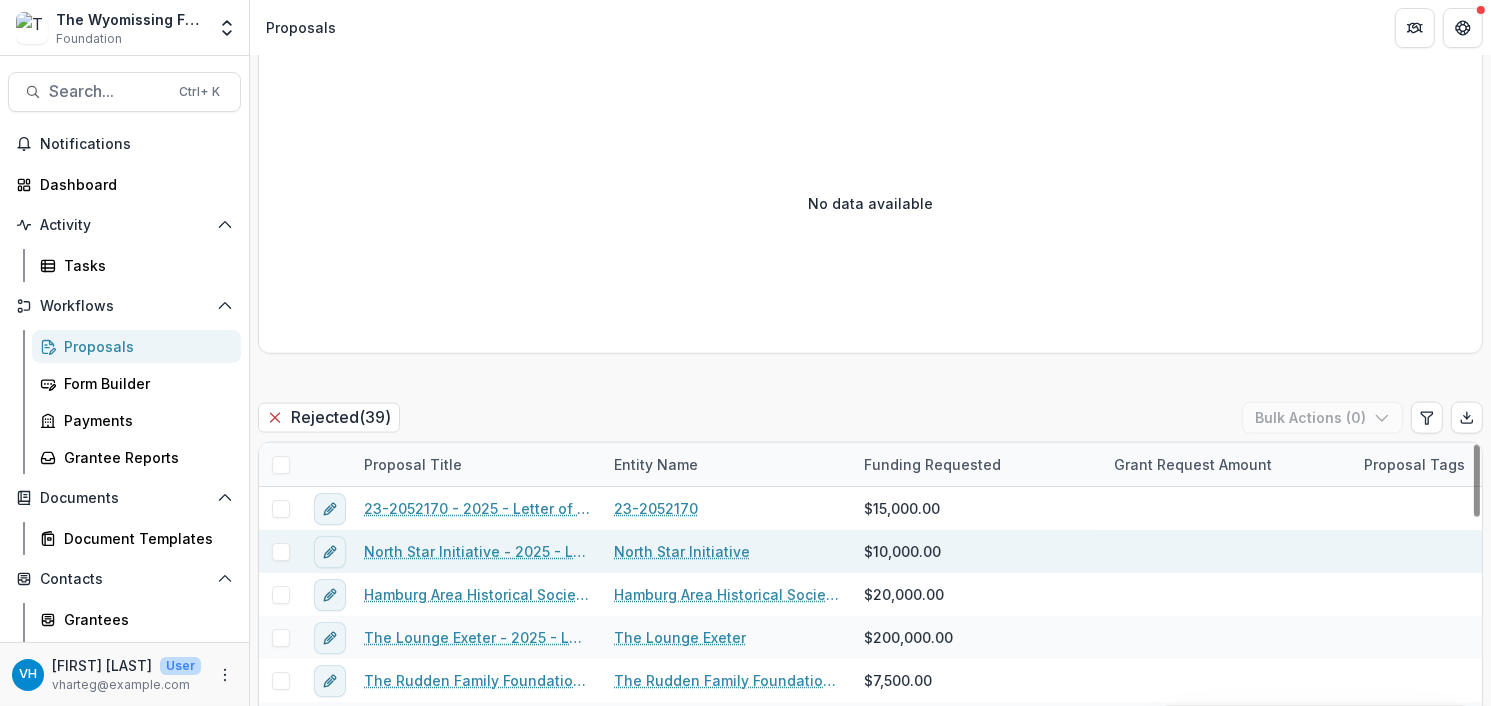 click on "North Star Initiative - 2025 - Letter of Intent" at bounding box center [477, 551] 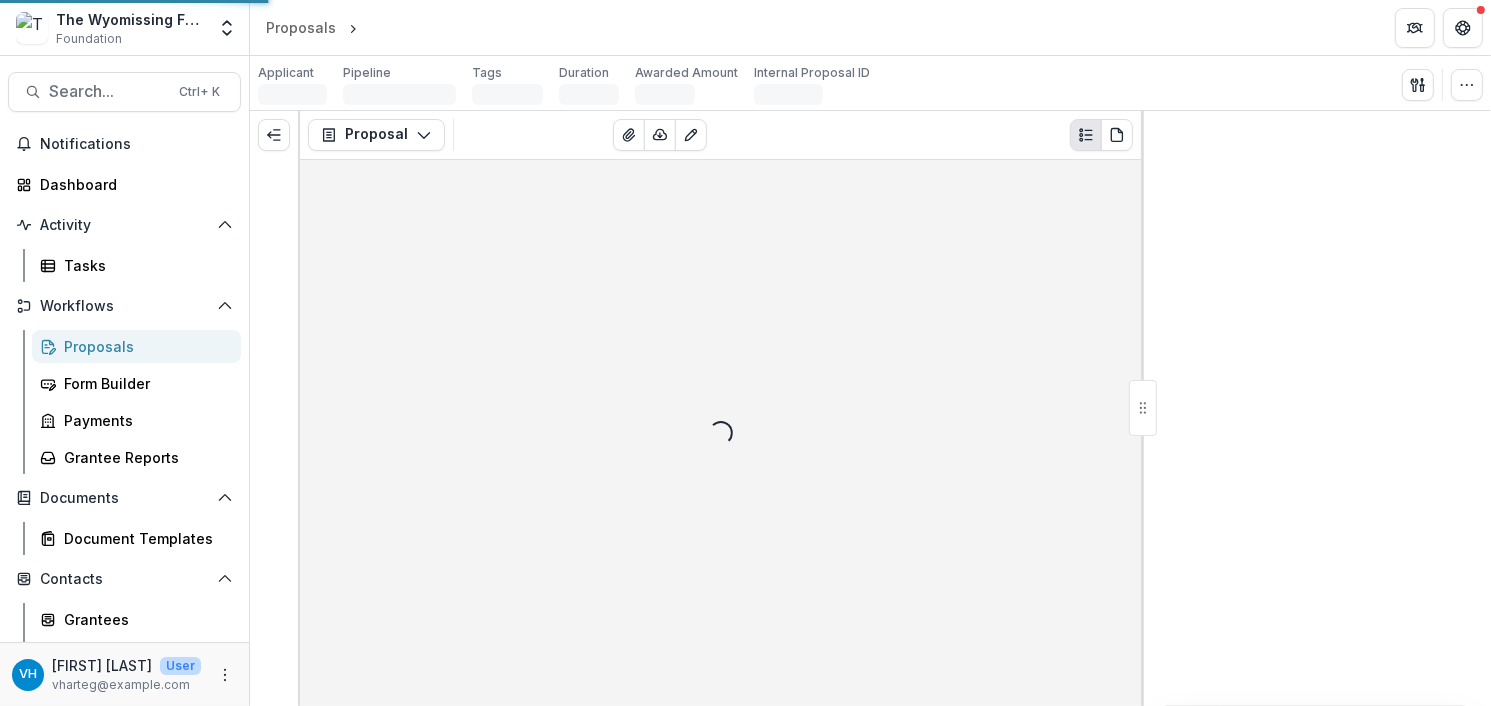 scroll, scrollTop: 0, scrollLeft: 0, axis: both 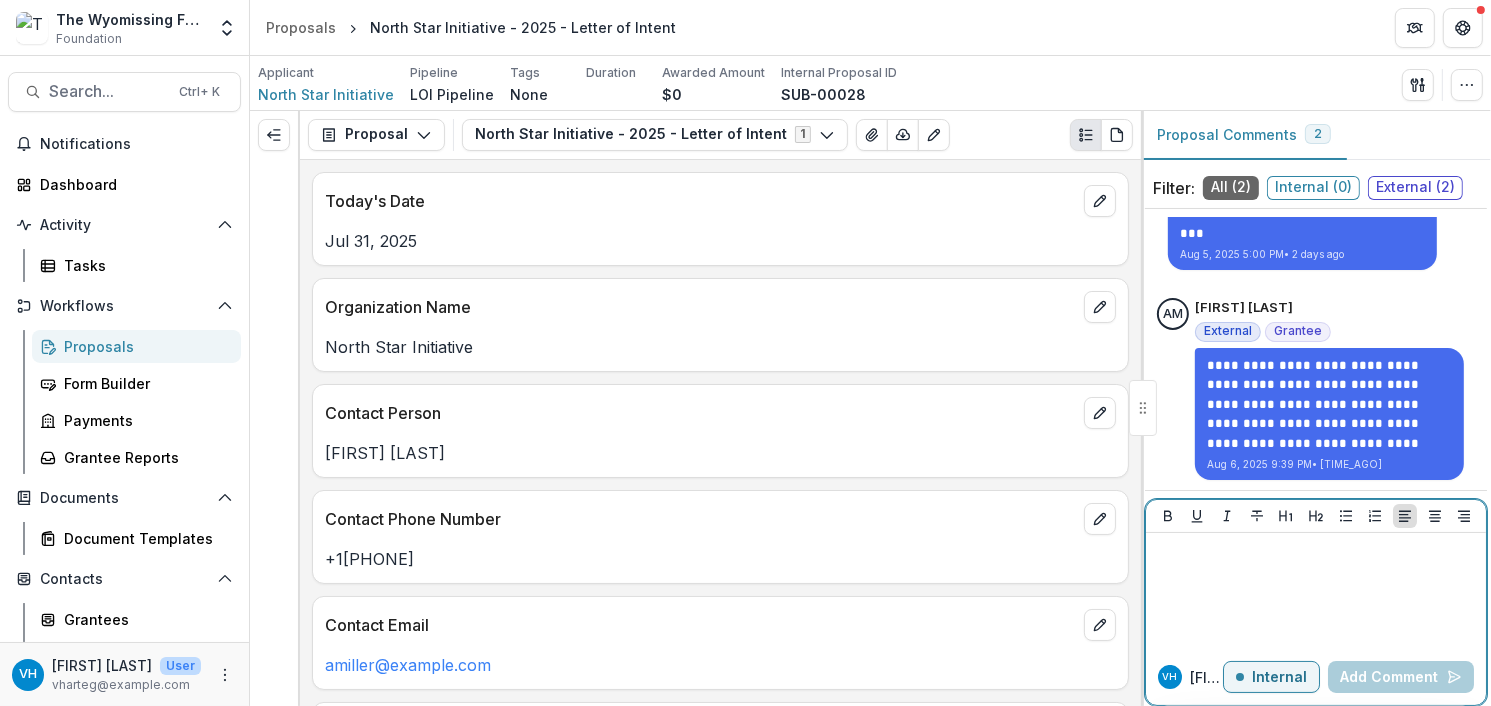 click on "Internal" at bounding box center [1279, 677] 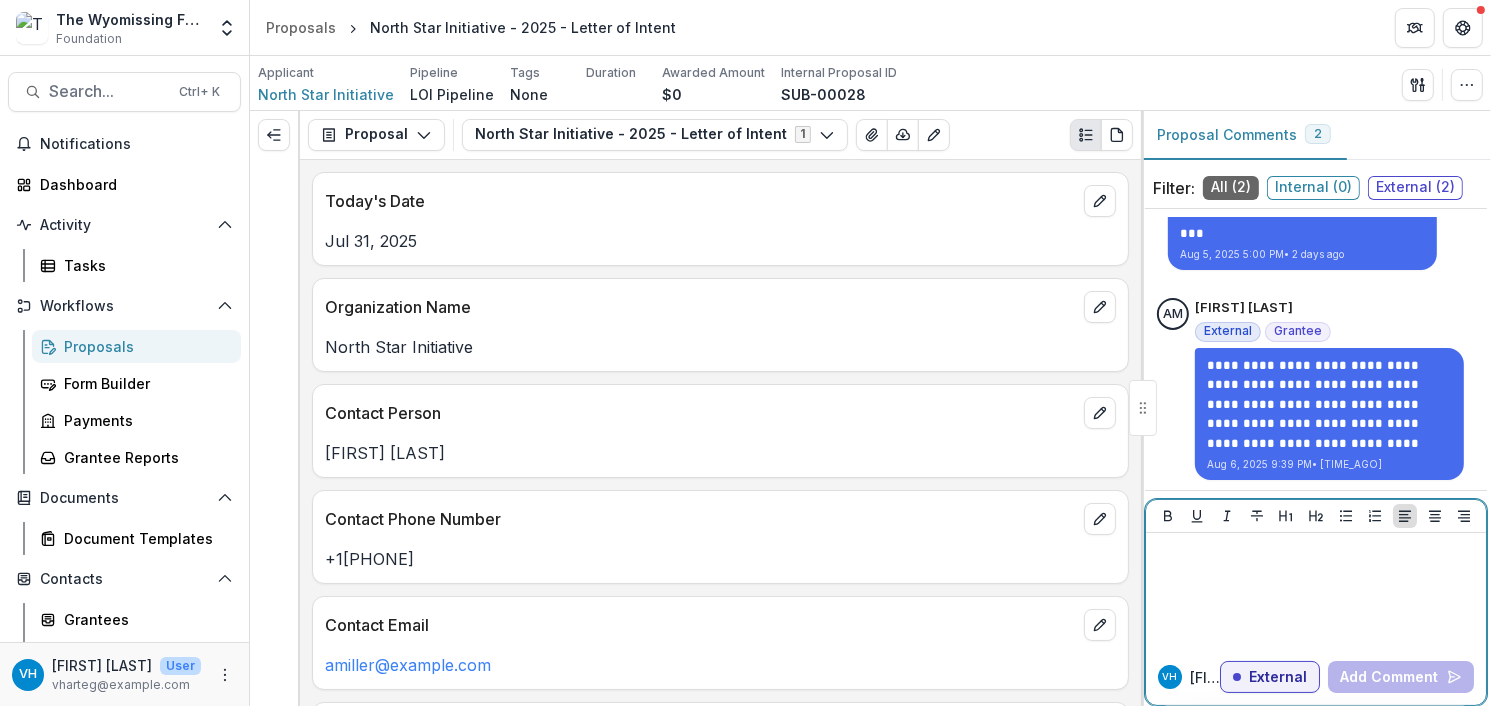 click at bounding box center (1316, 552) 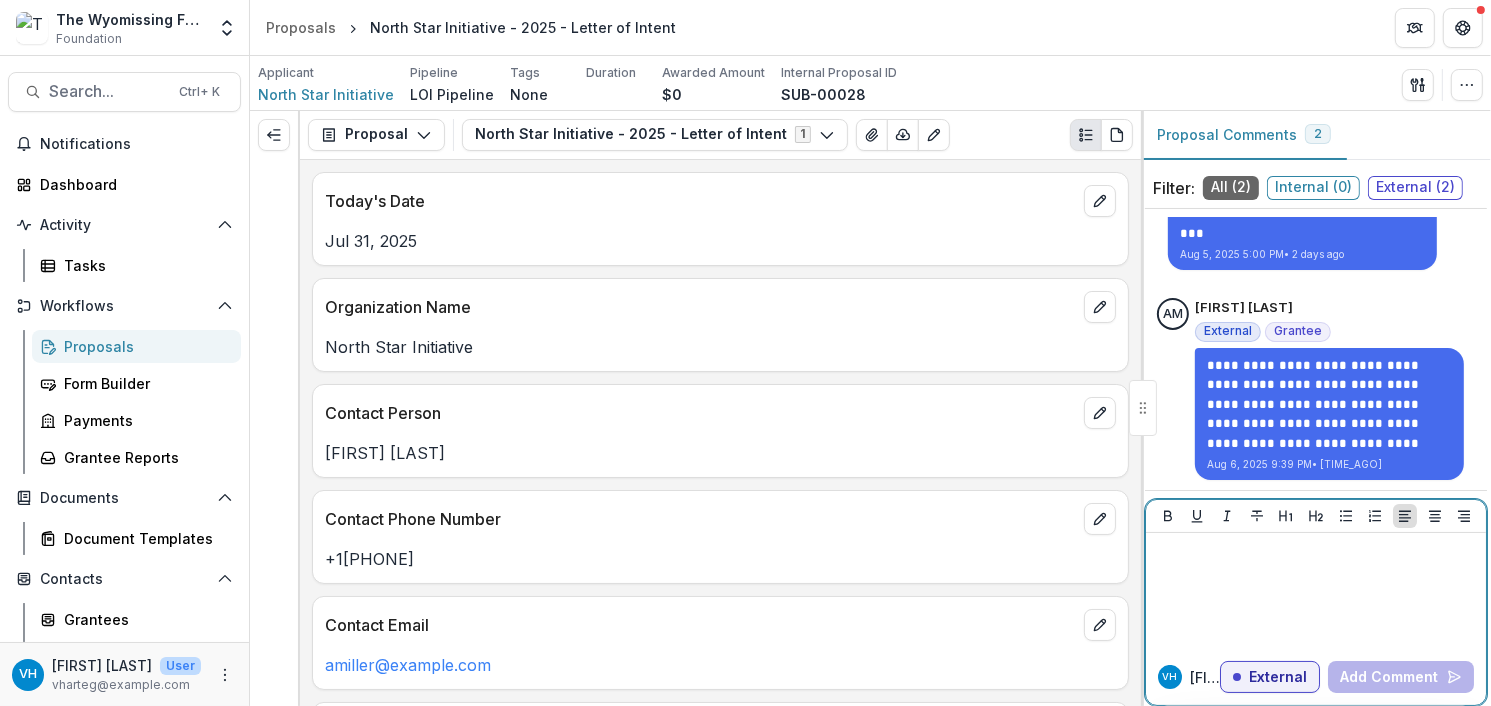 type 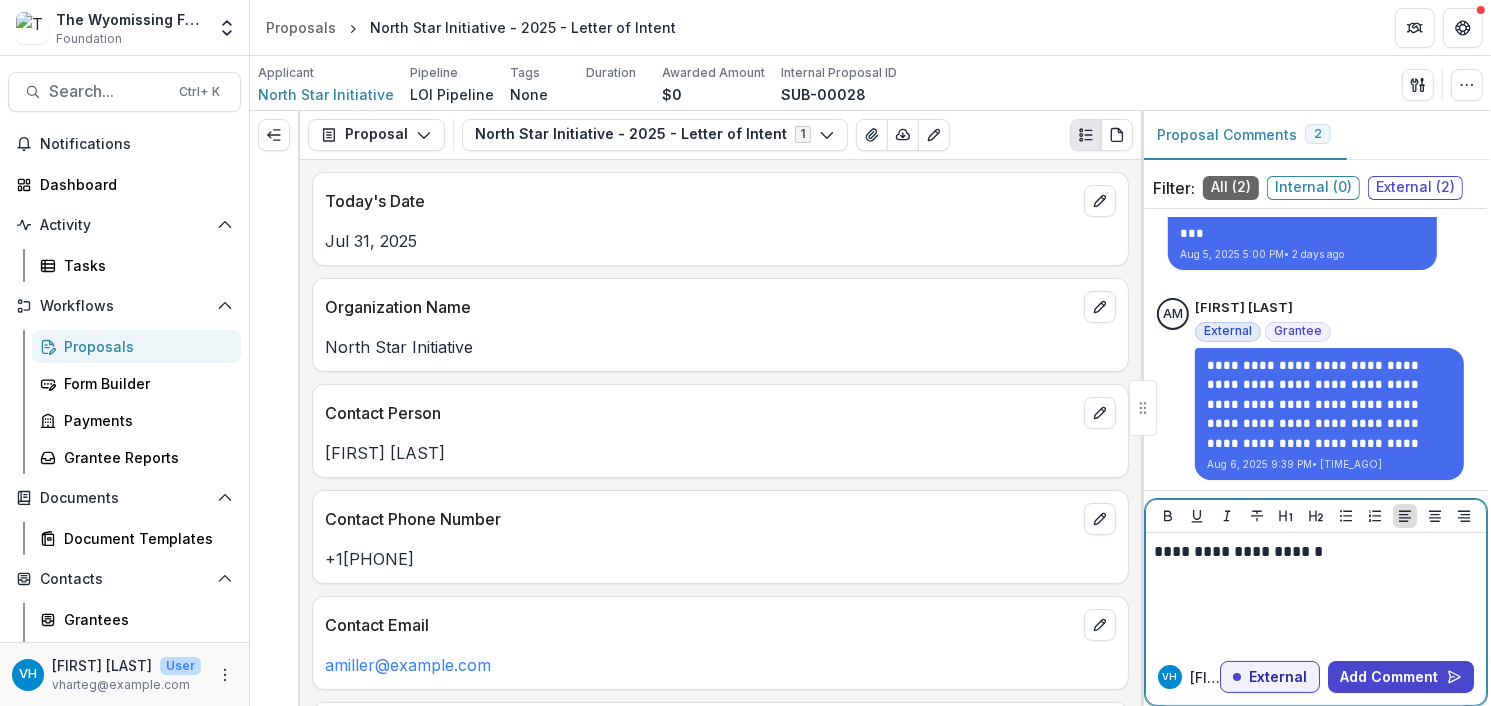click on "**********" at bounding box center (1316, 591) 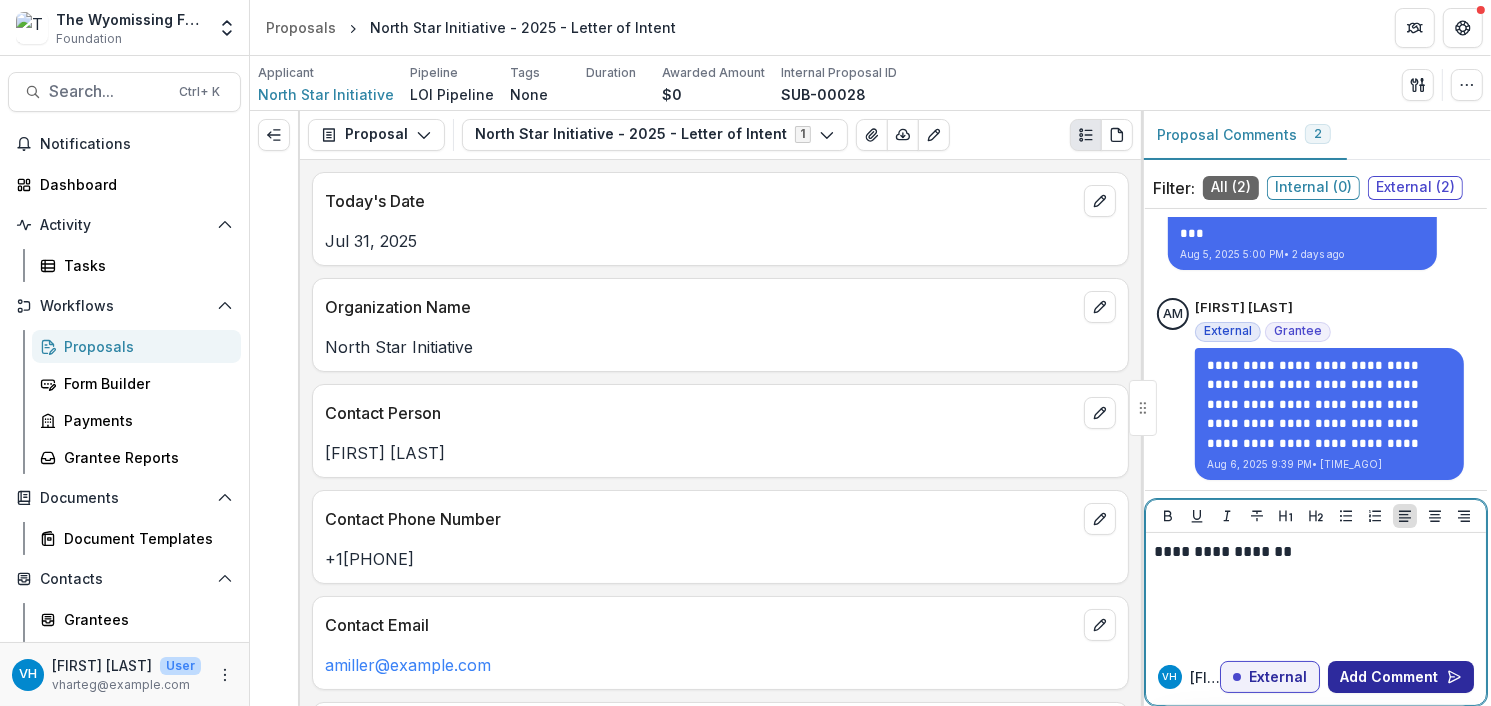 click on "Add Comment" at bounding box center (1401, 677) 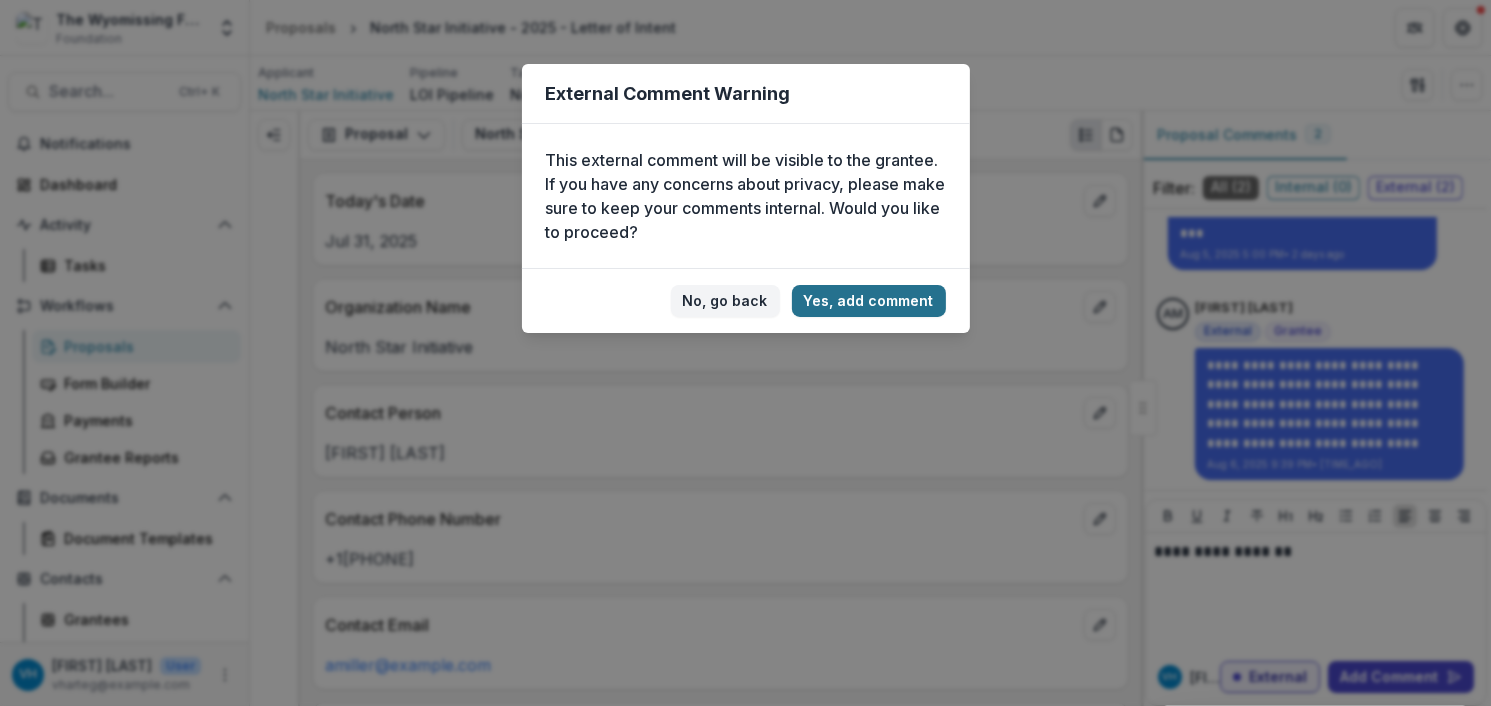 click on "Yes, add comment" at bounding box center [869, 301] 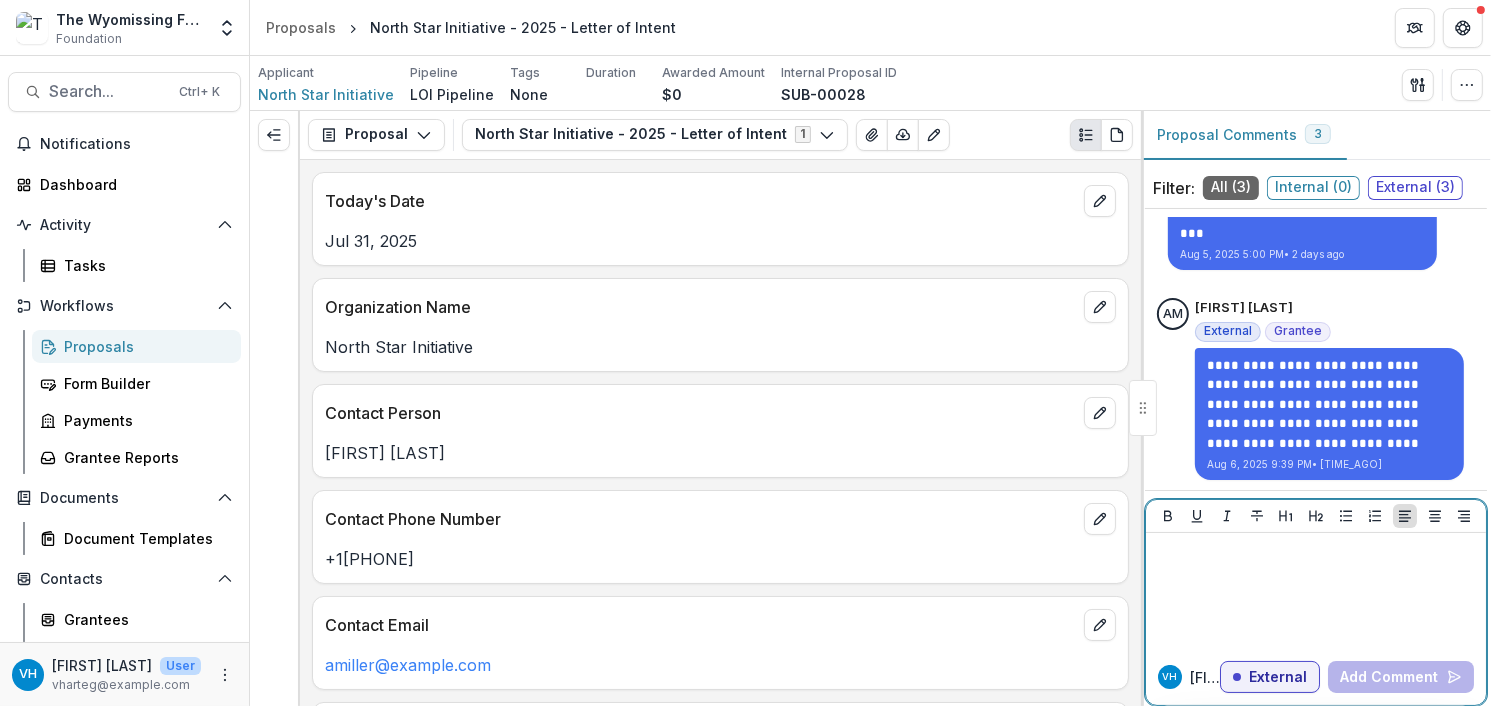 scroll, scrollTop: 717, scrollLeft: 0, axis: vertical 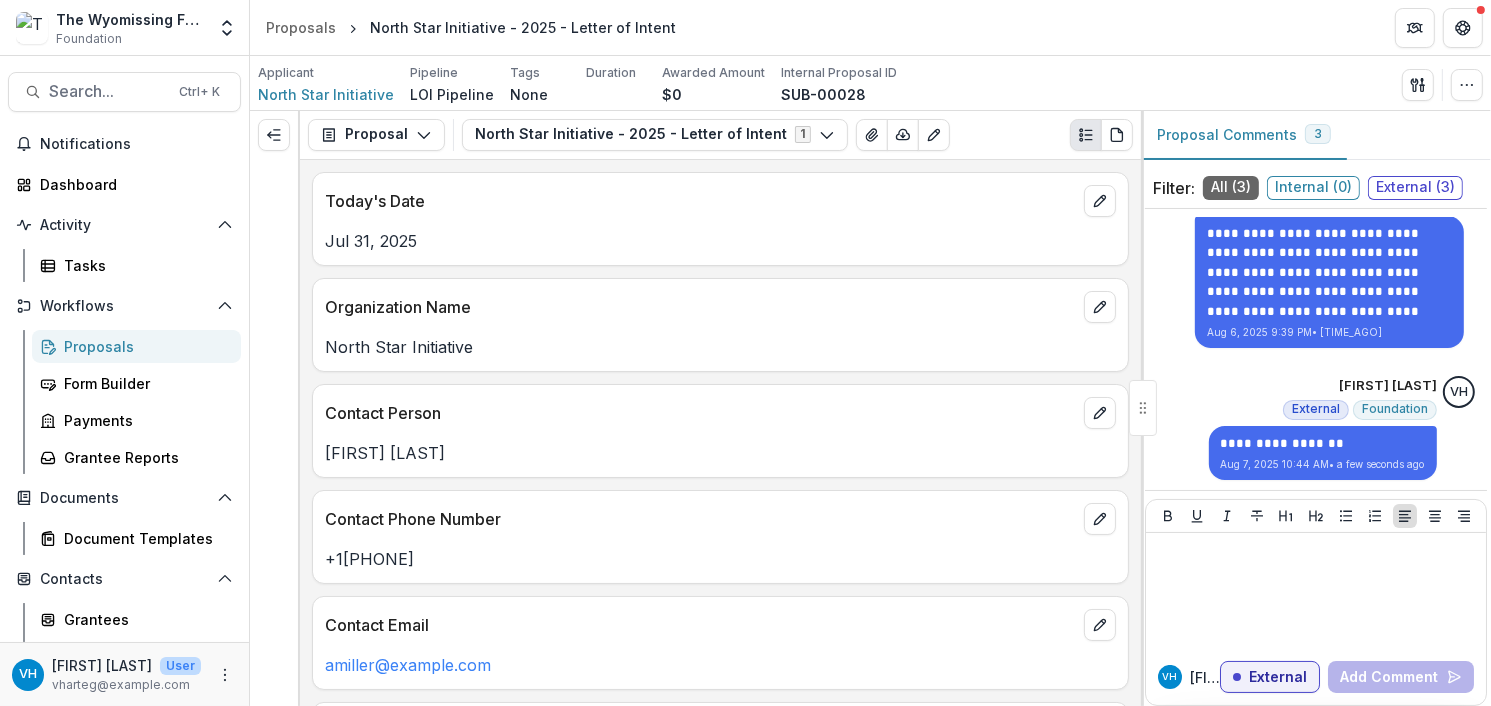 click on "Proposals" at bounding box center [144, 346] 